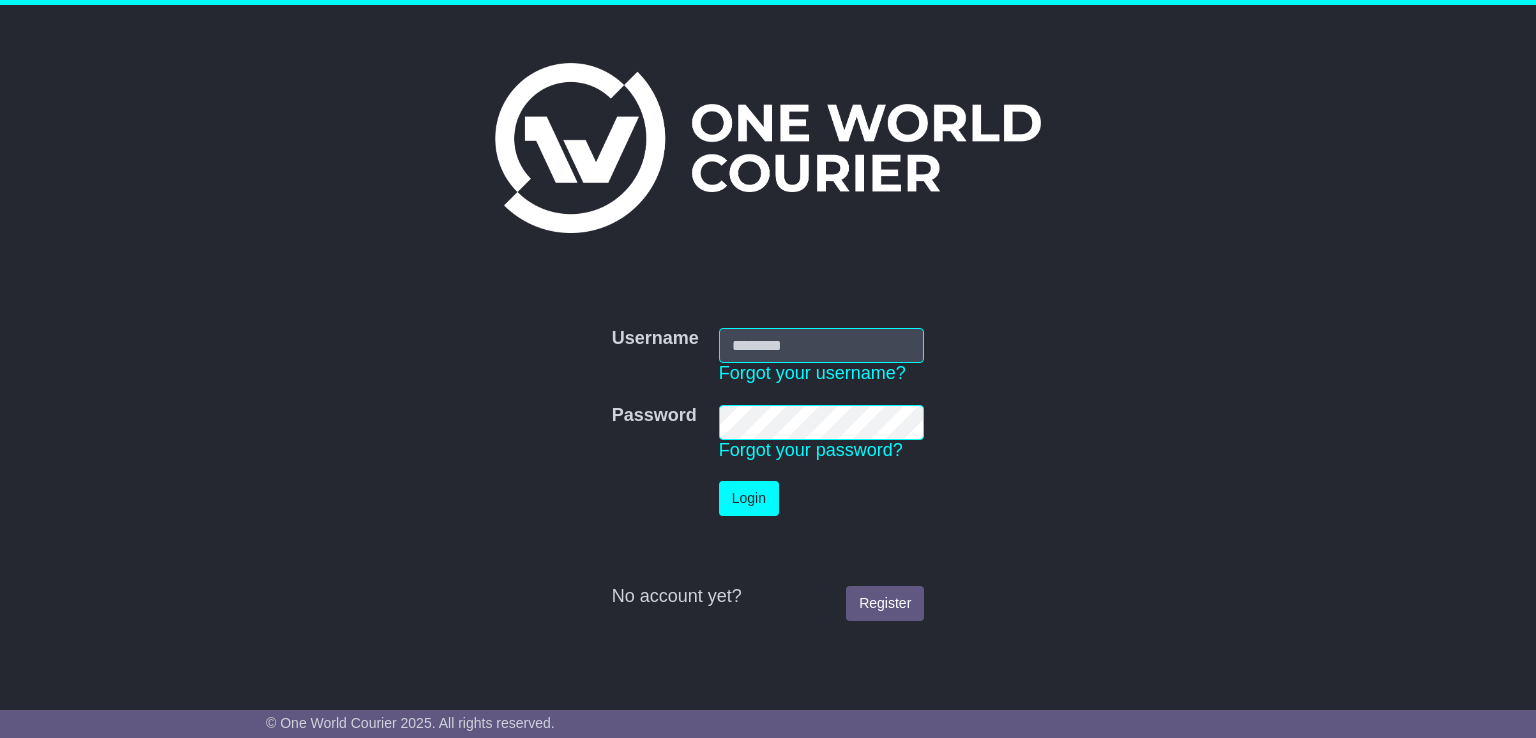 scroll, scrollTop: 0, scrollLeft: 0, axis: both 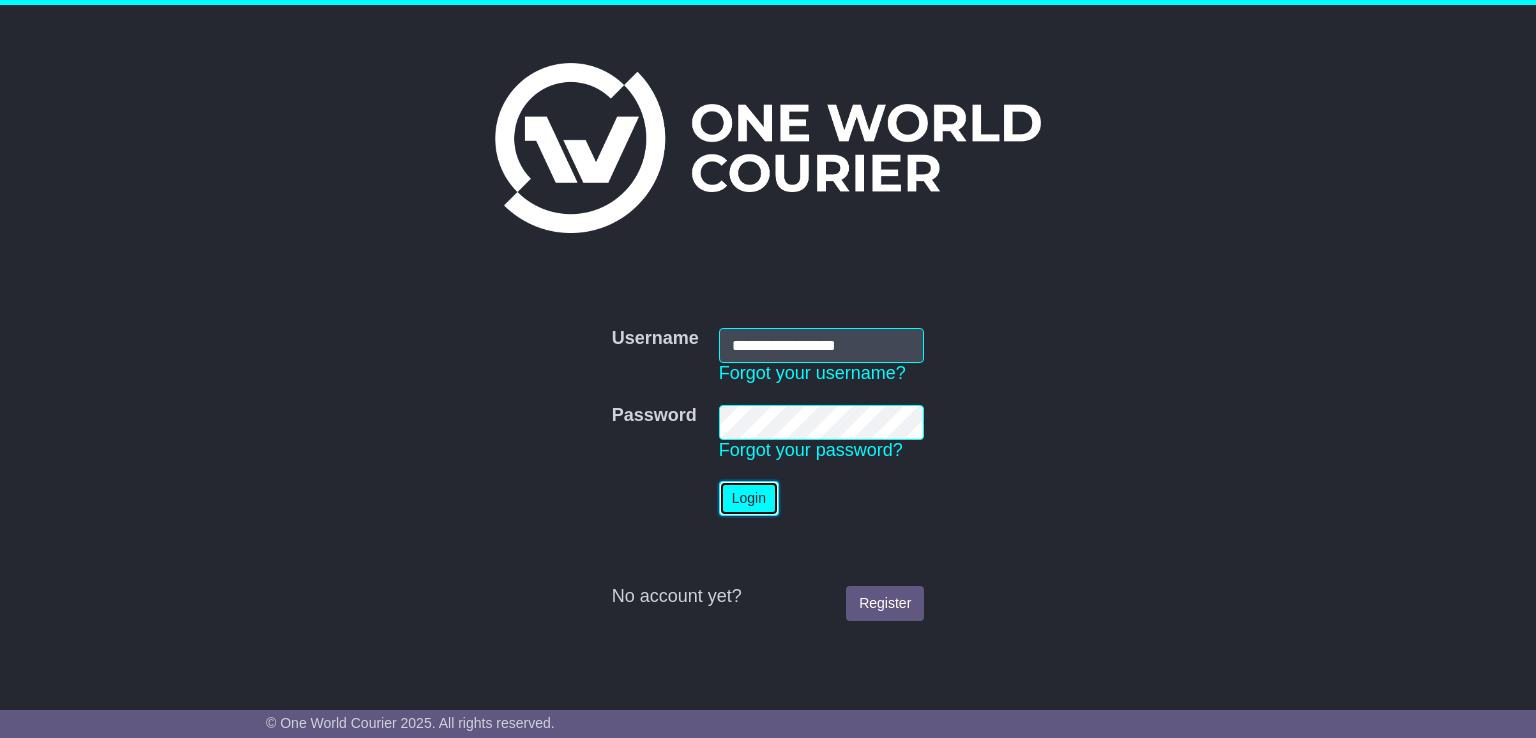 click on "Login" at bounding box center (749, 498) 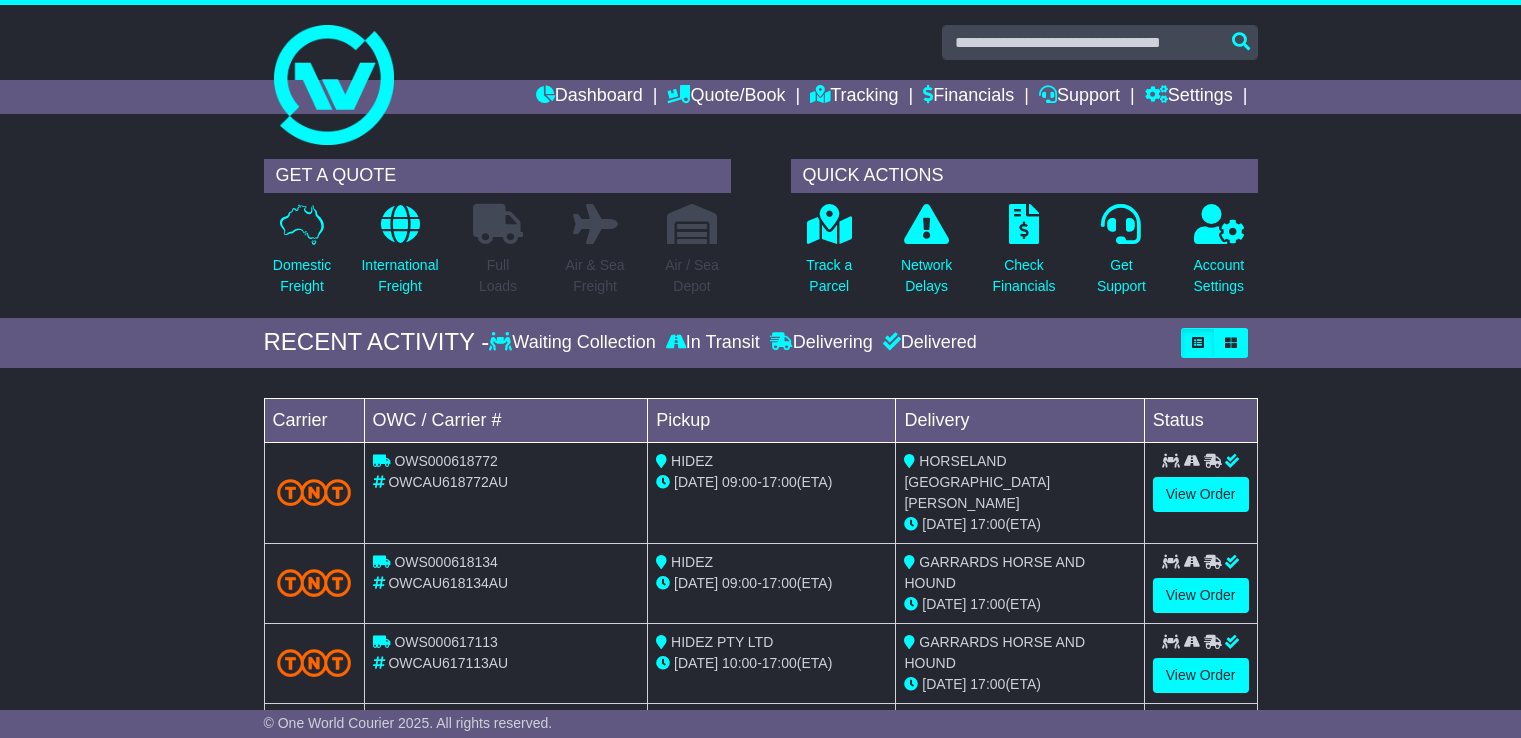 scroll, scrollTop: 0, scrollLeft: 0, axis: both 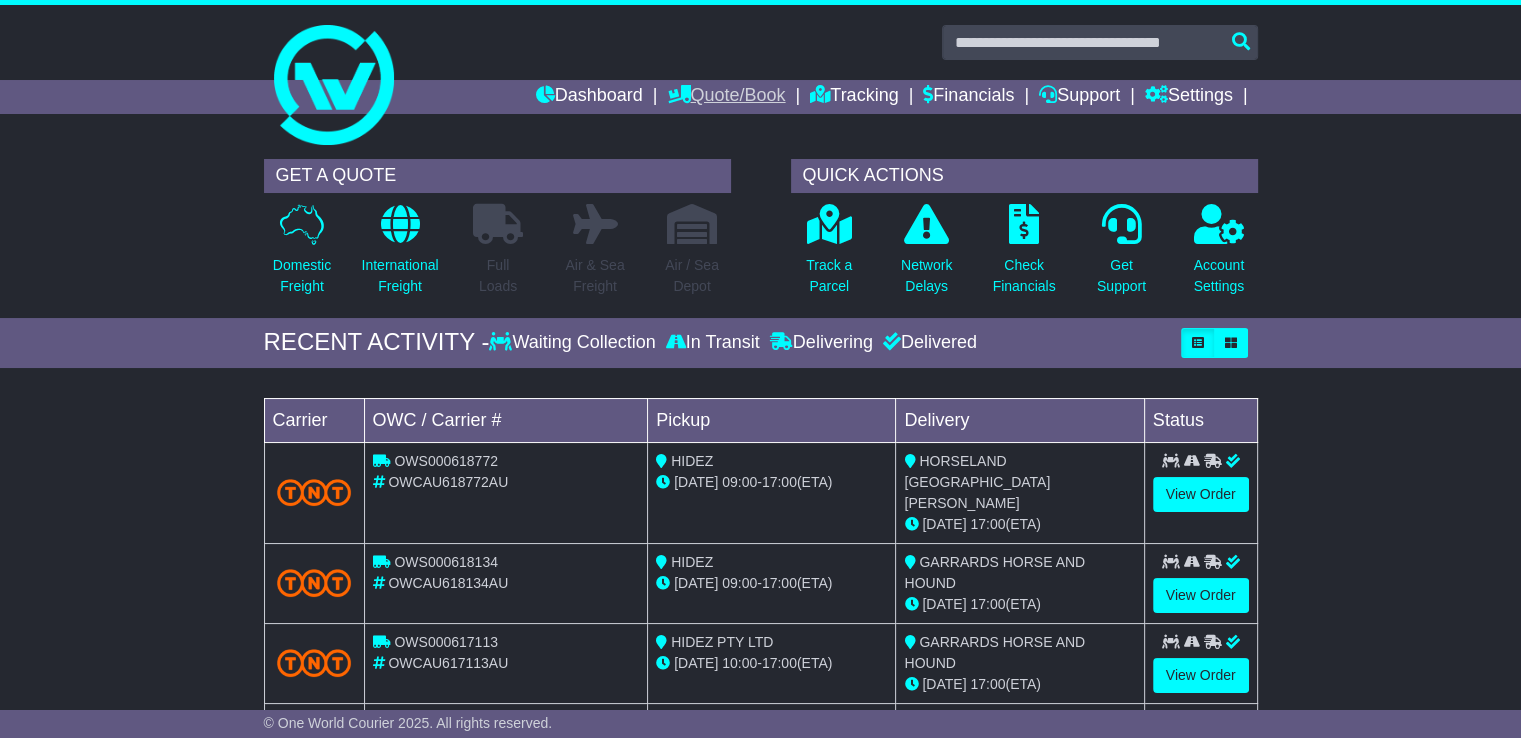 click on "Quote/Book" at bounding box center [726, 97] 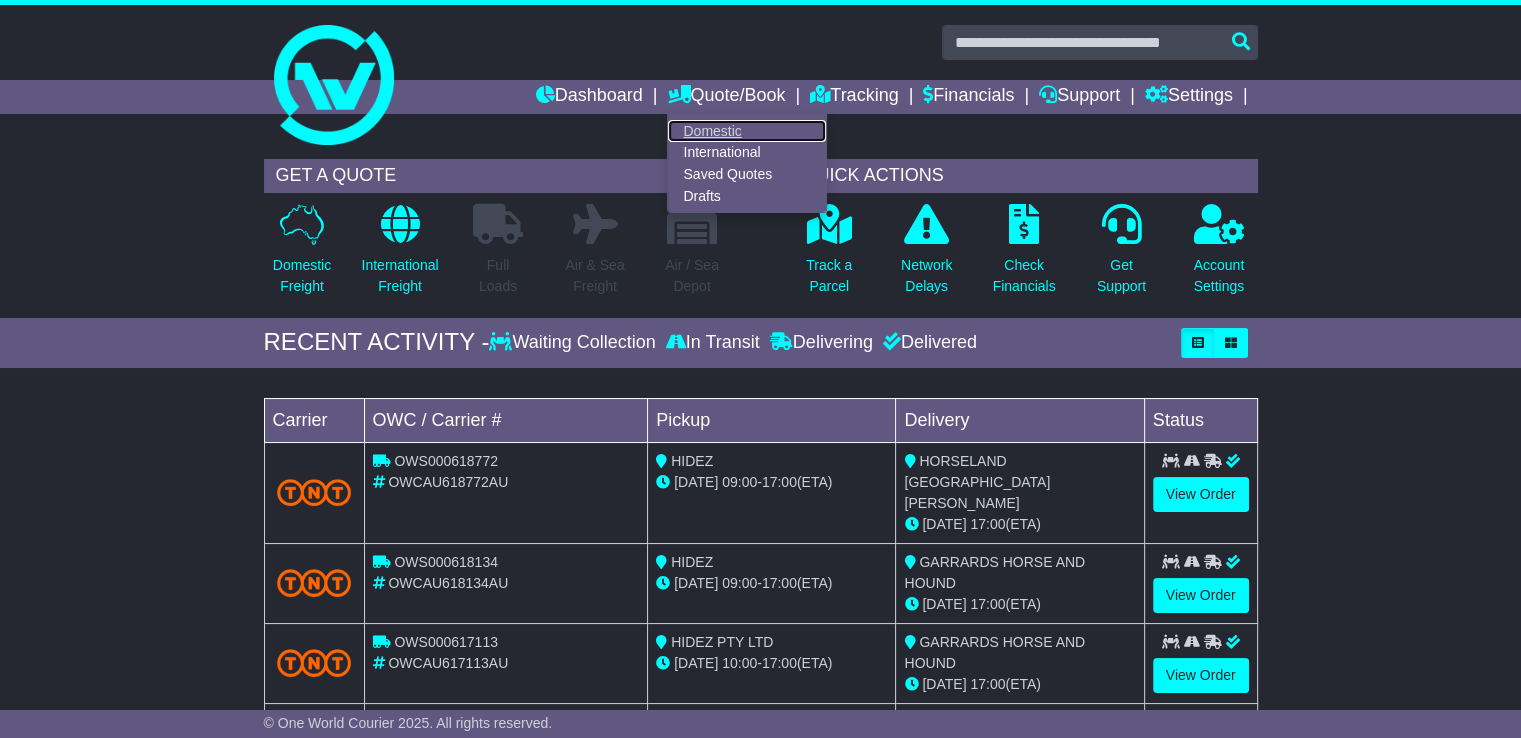 click on "Domestic" at bounding box center [747, 131] 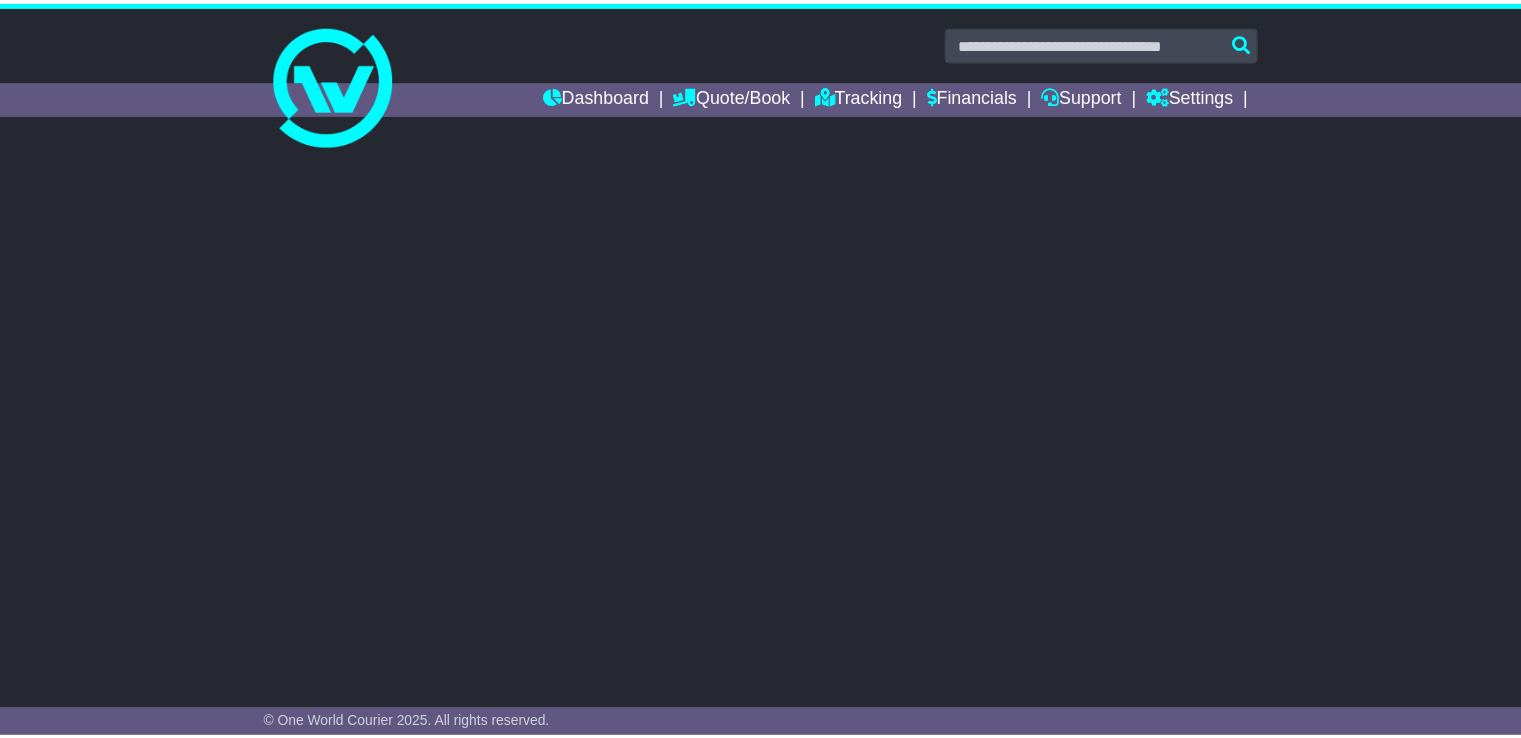 scroll, scrollTop: 0, scrollLeft: 0, axis: both 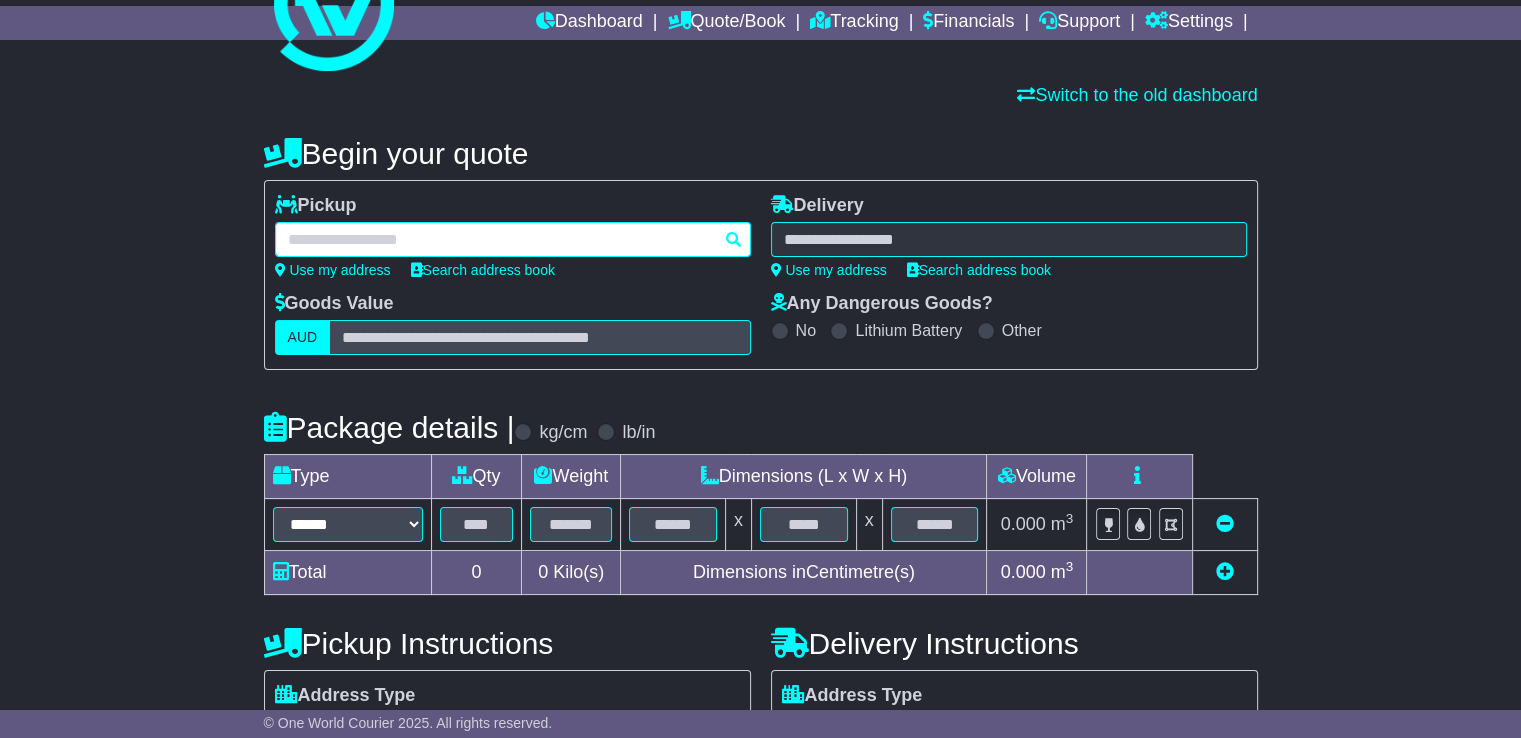 click at bounding box center (513, 239) 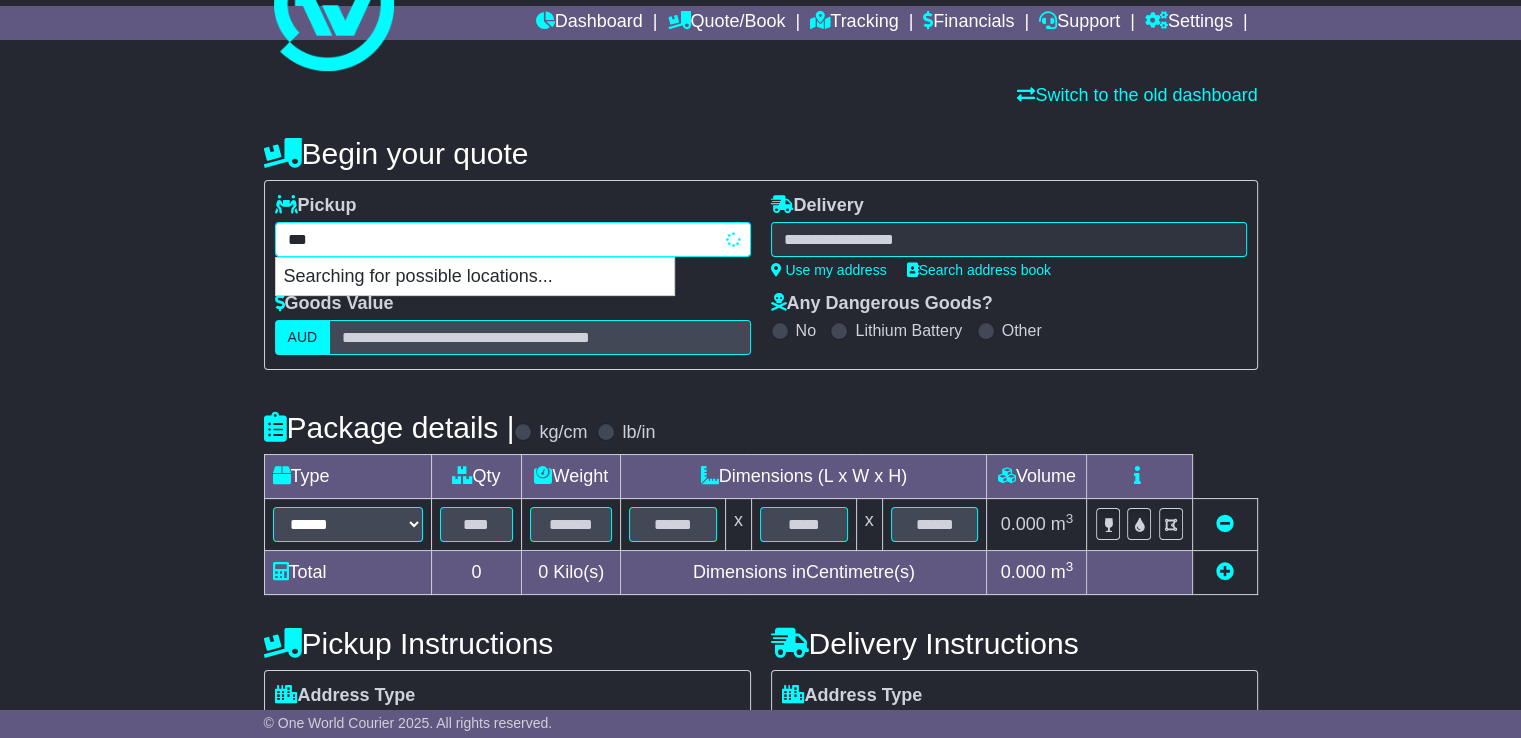 type on "****" 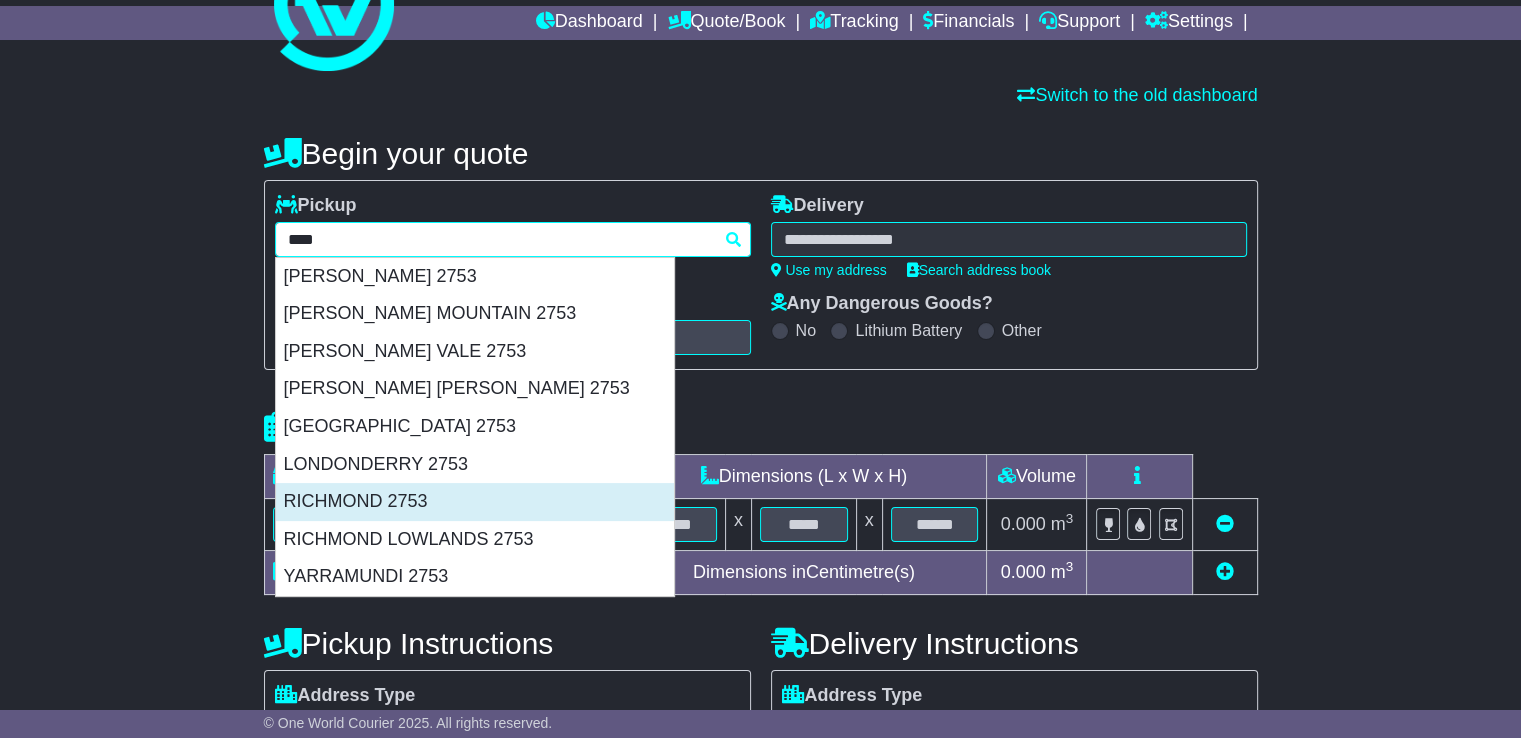 click on "RICHMOND 2753" at bounding box center (475, 502) 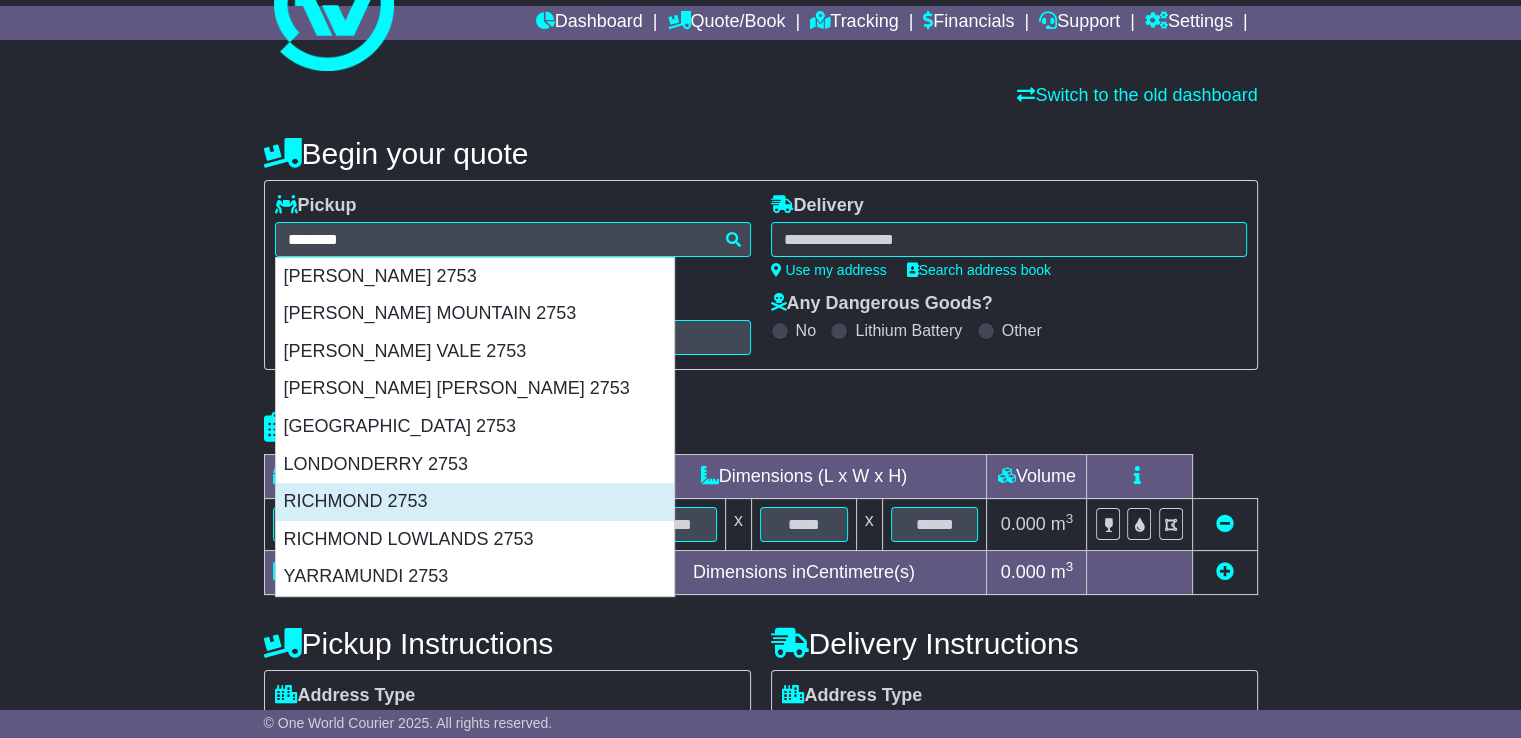 type on "**********" 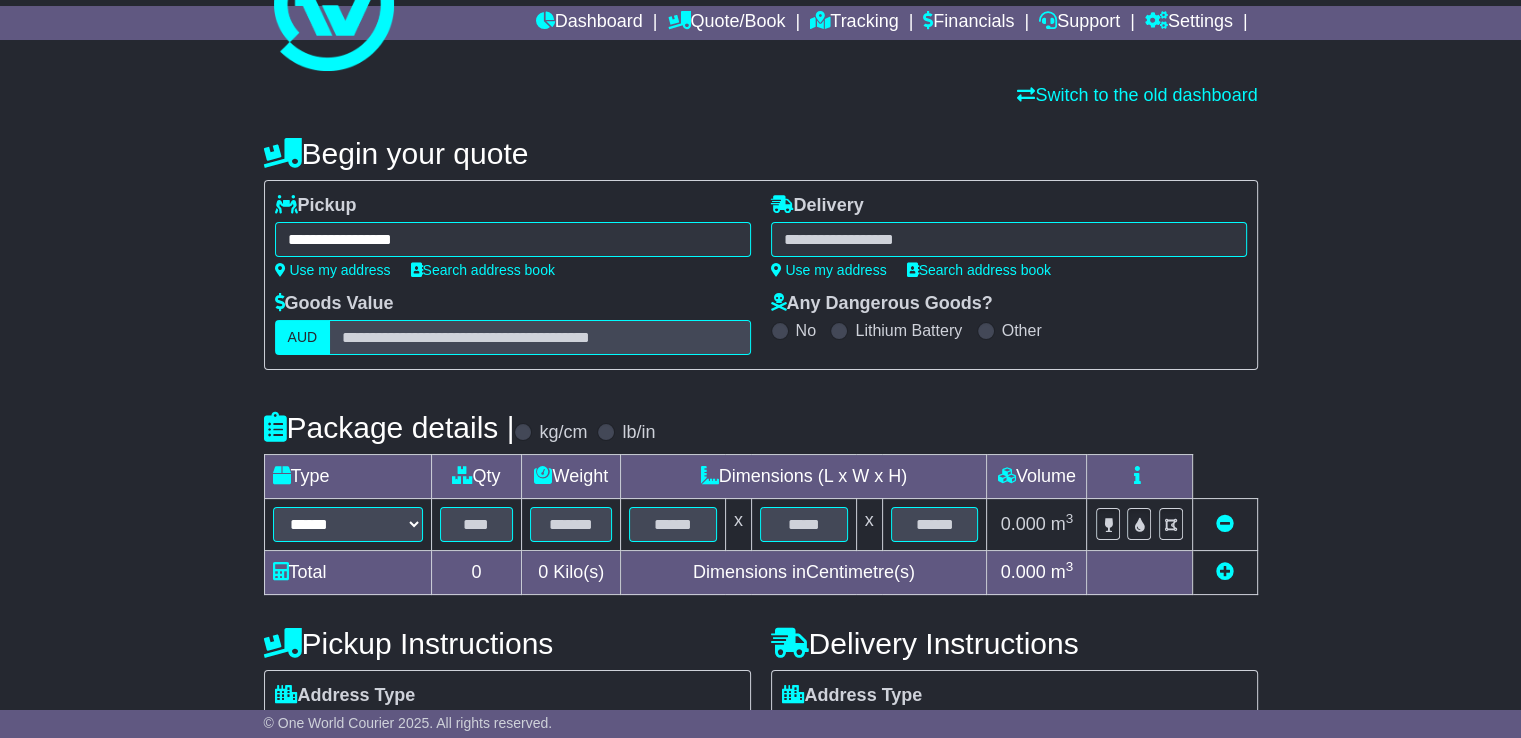 click at bounding box center [1009, 239] 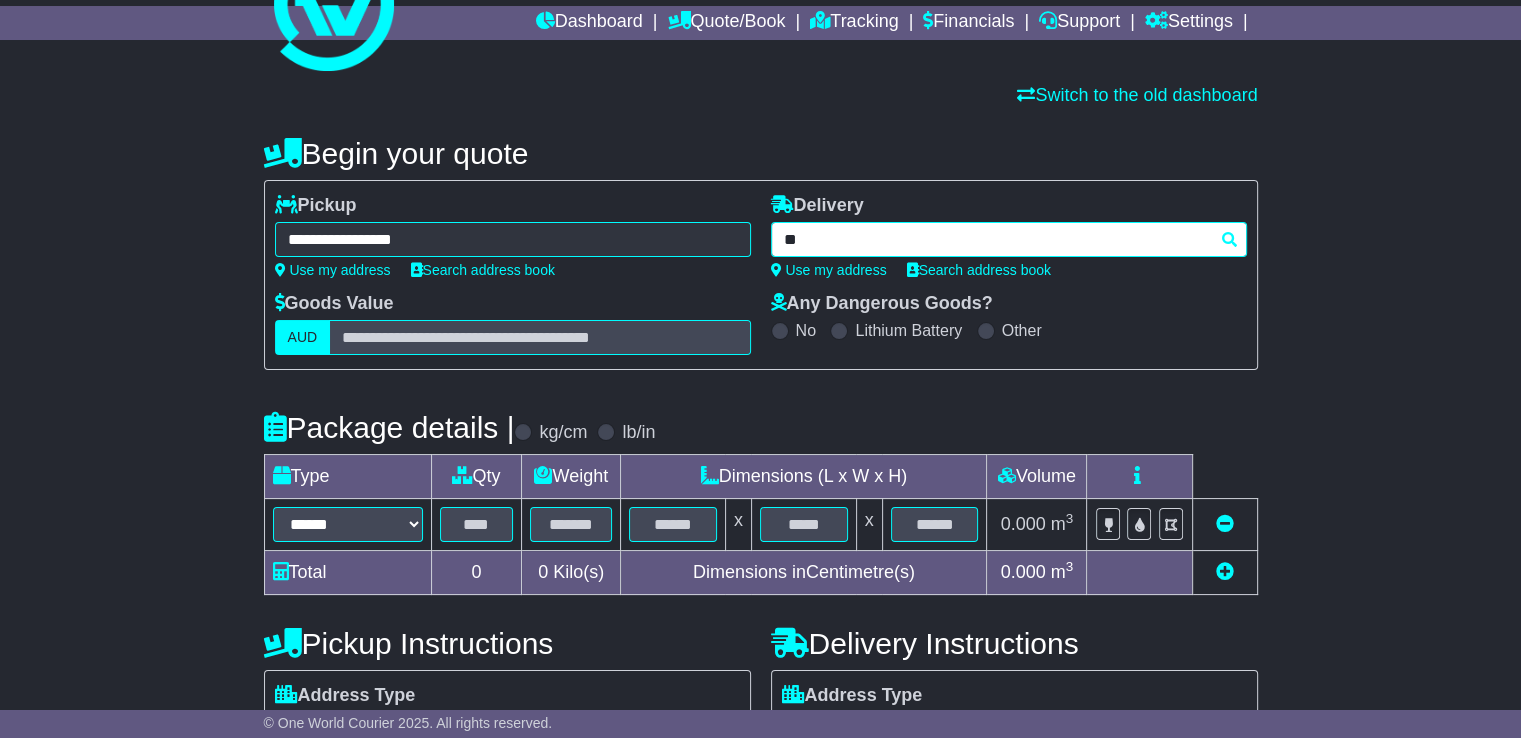 type on "*" 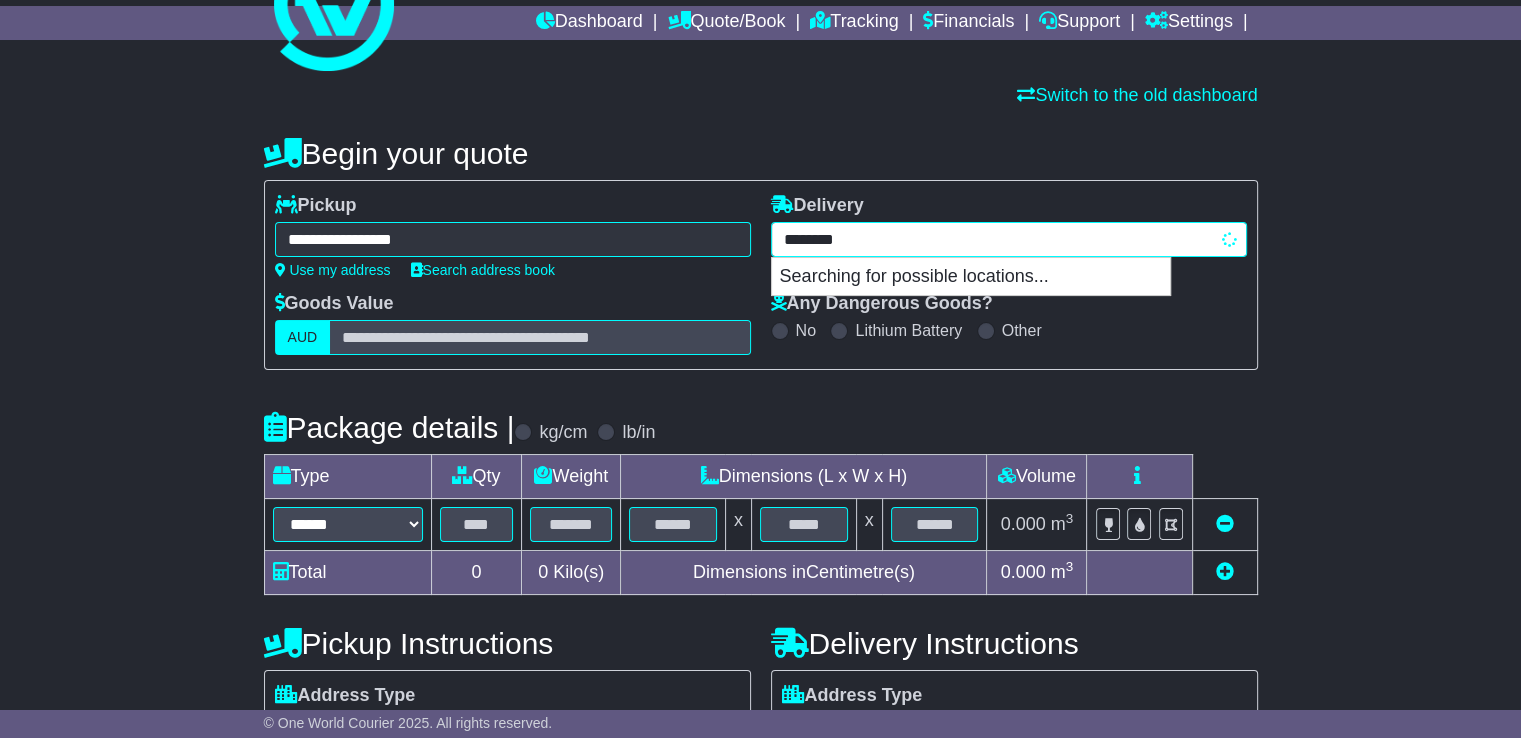 type on "*********" 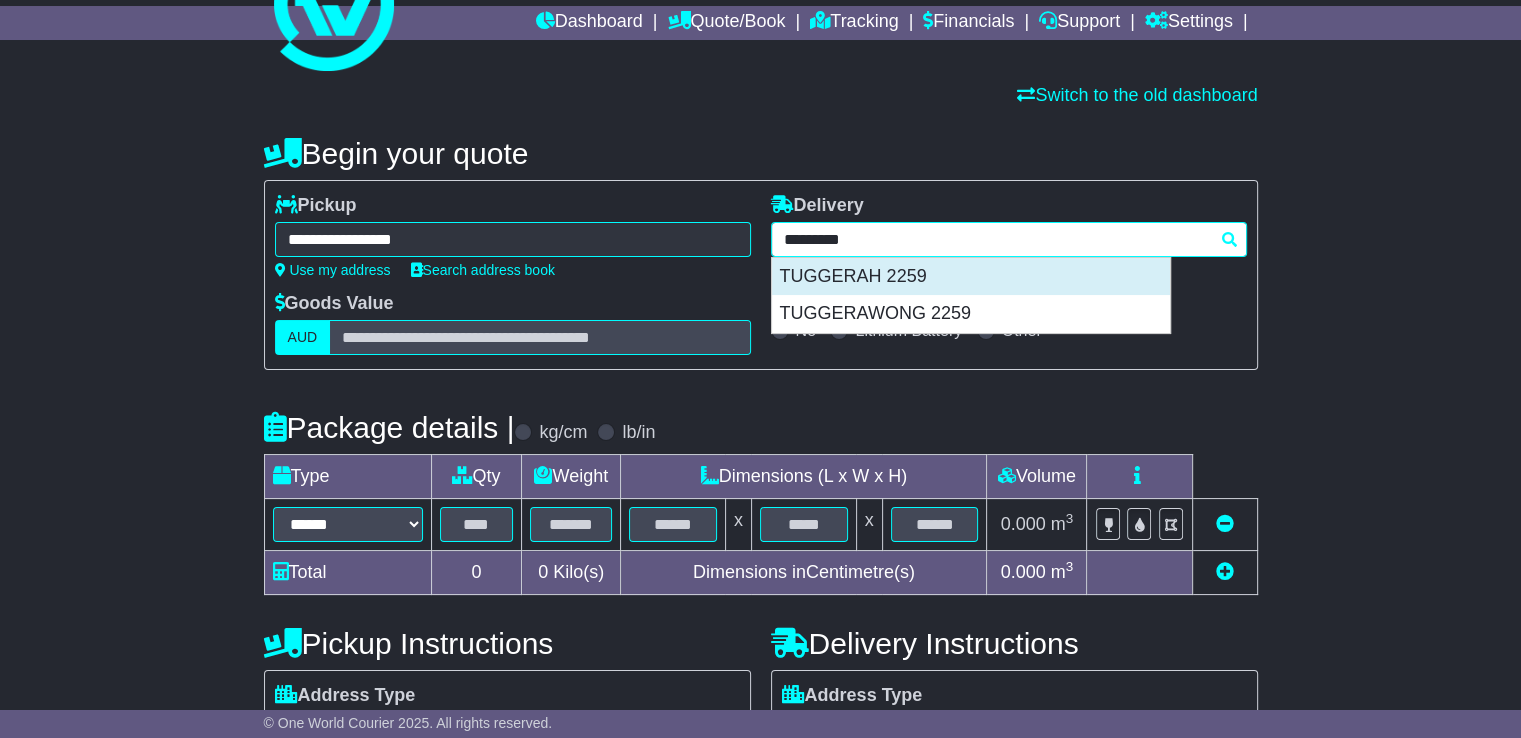 click on "TUGGERAH 2259" at bounding box center [971, 277] 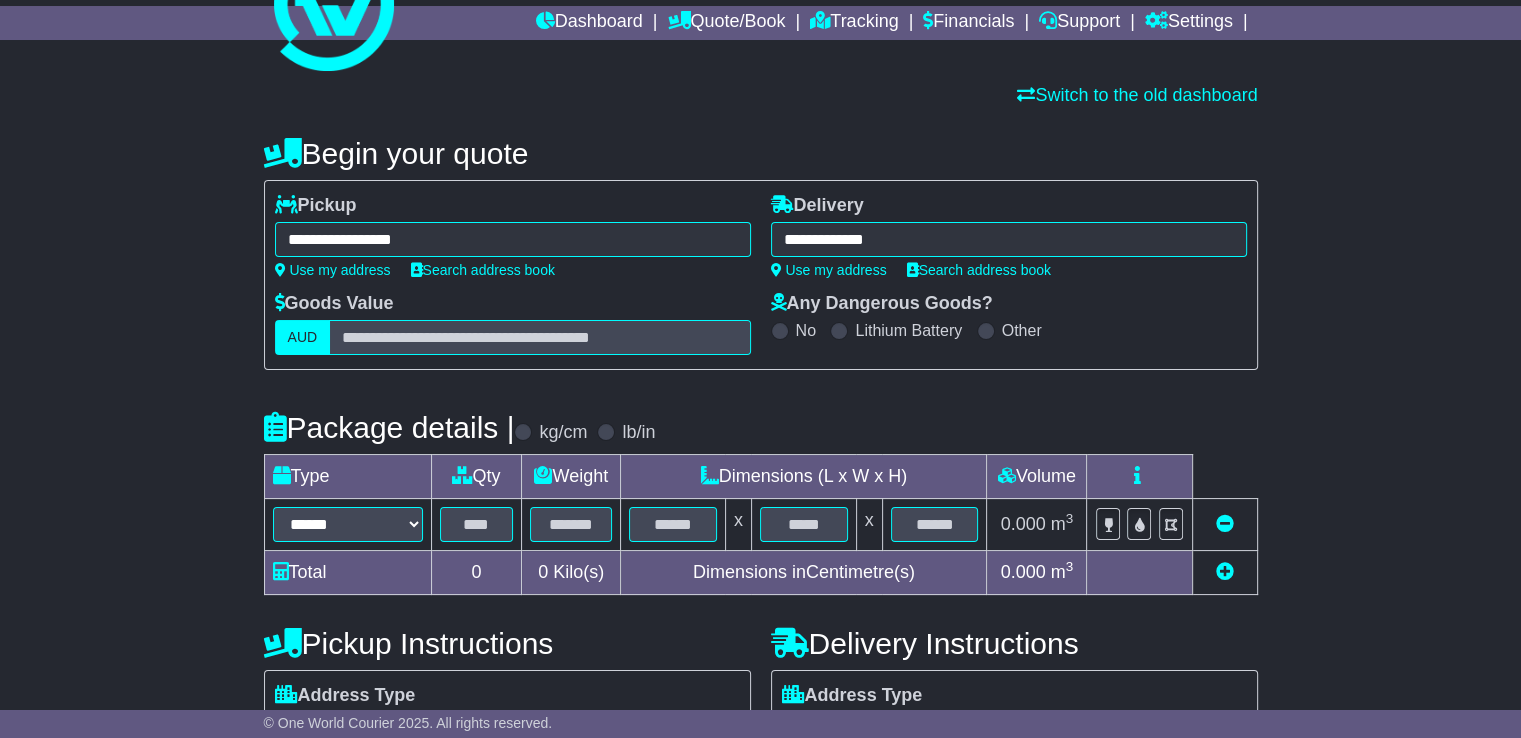 type on "**********" 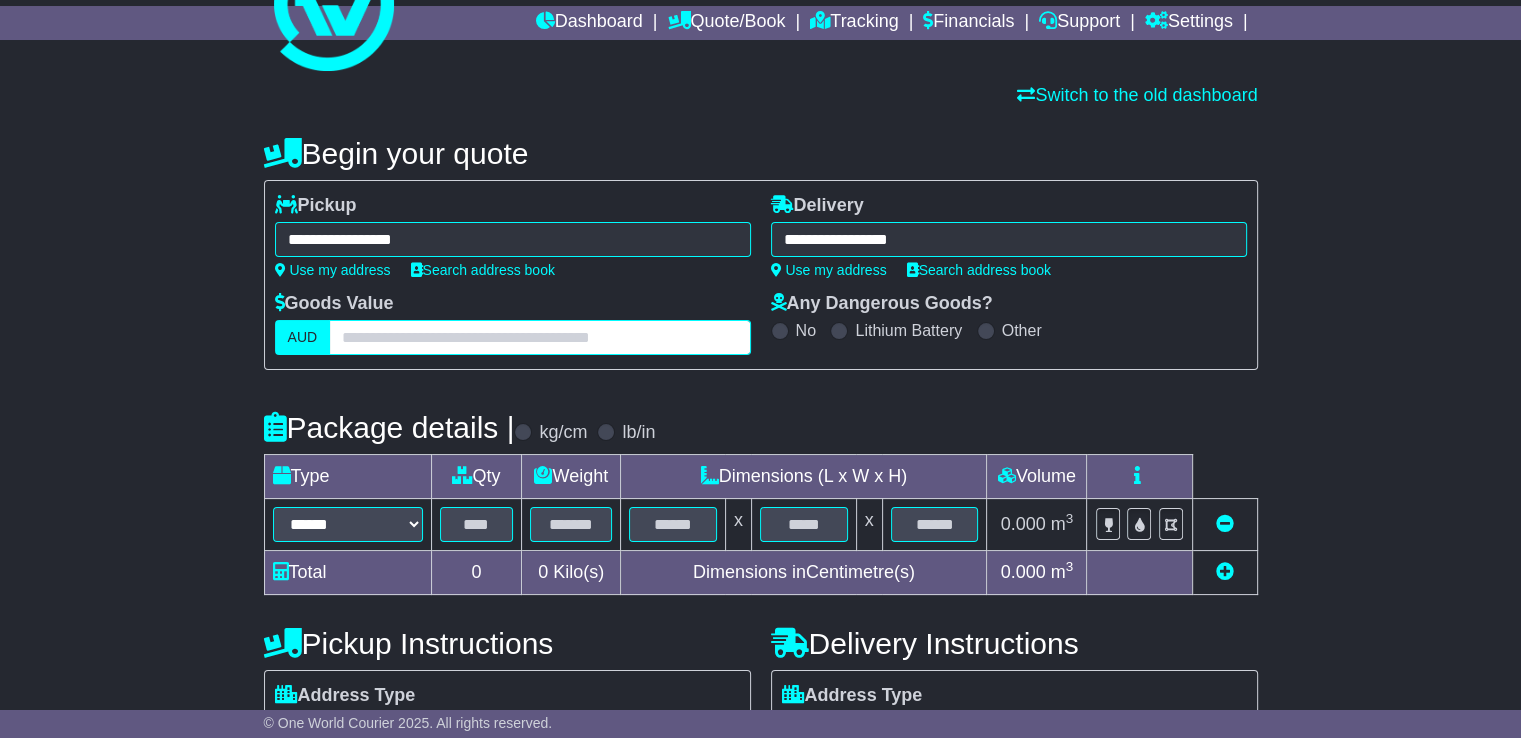 click at bounding box center [539, 337] 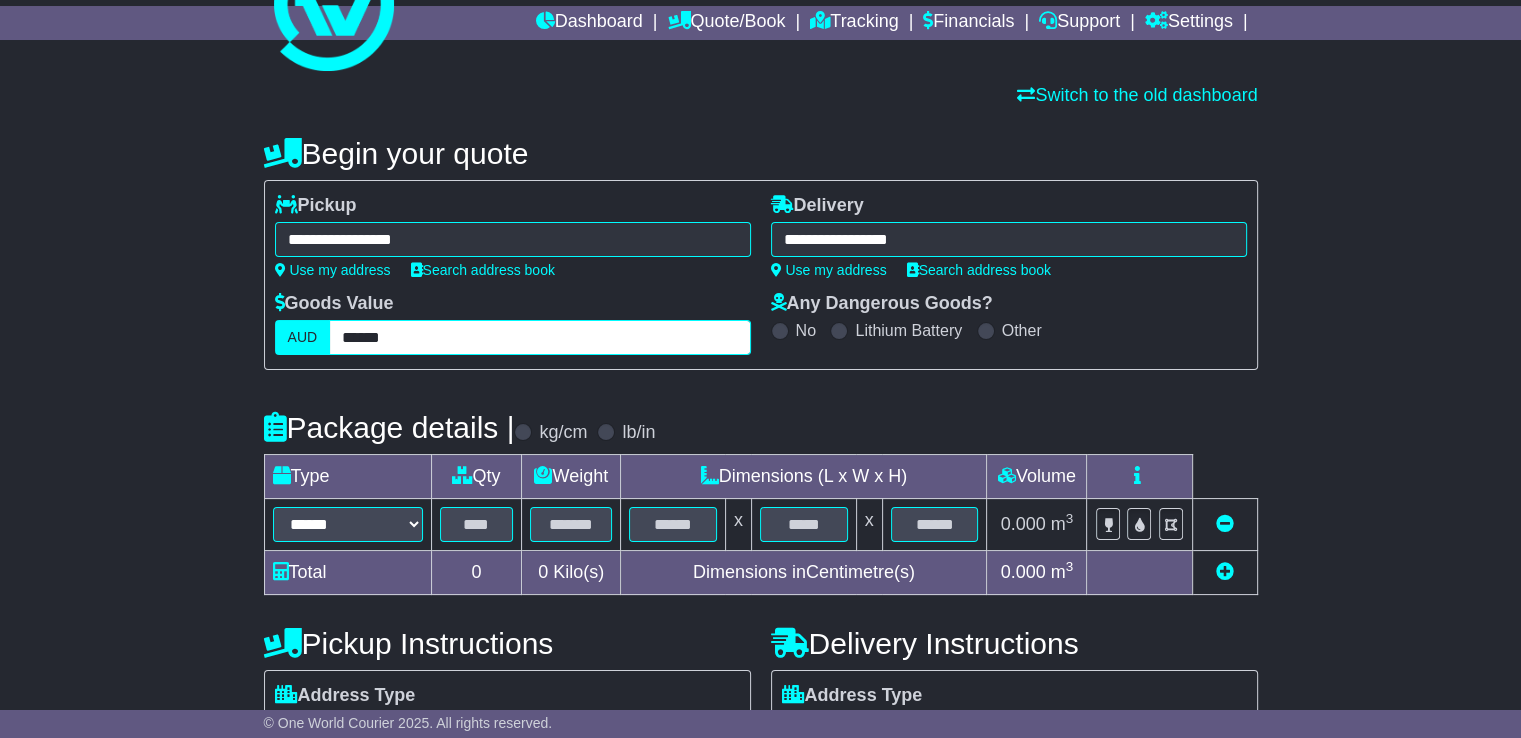 type on "******" 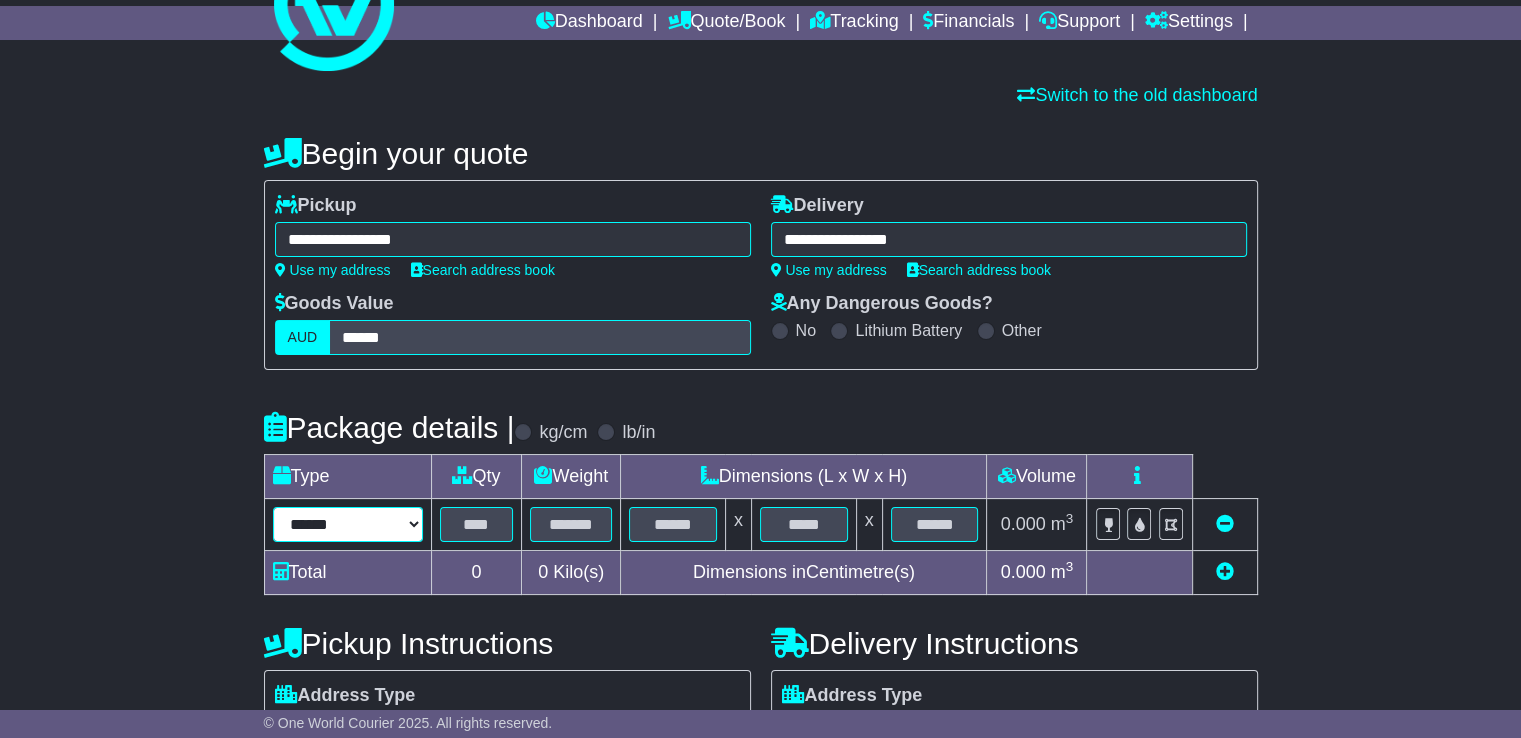 click on "****** ****** *** ******** ***** **** **** ****** *** *******" at bounding box center (348, 524) 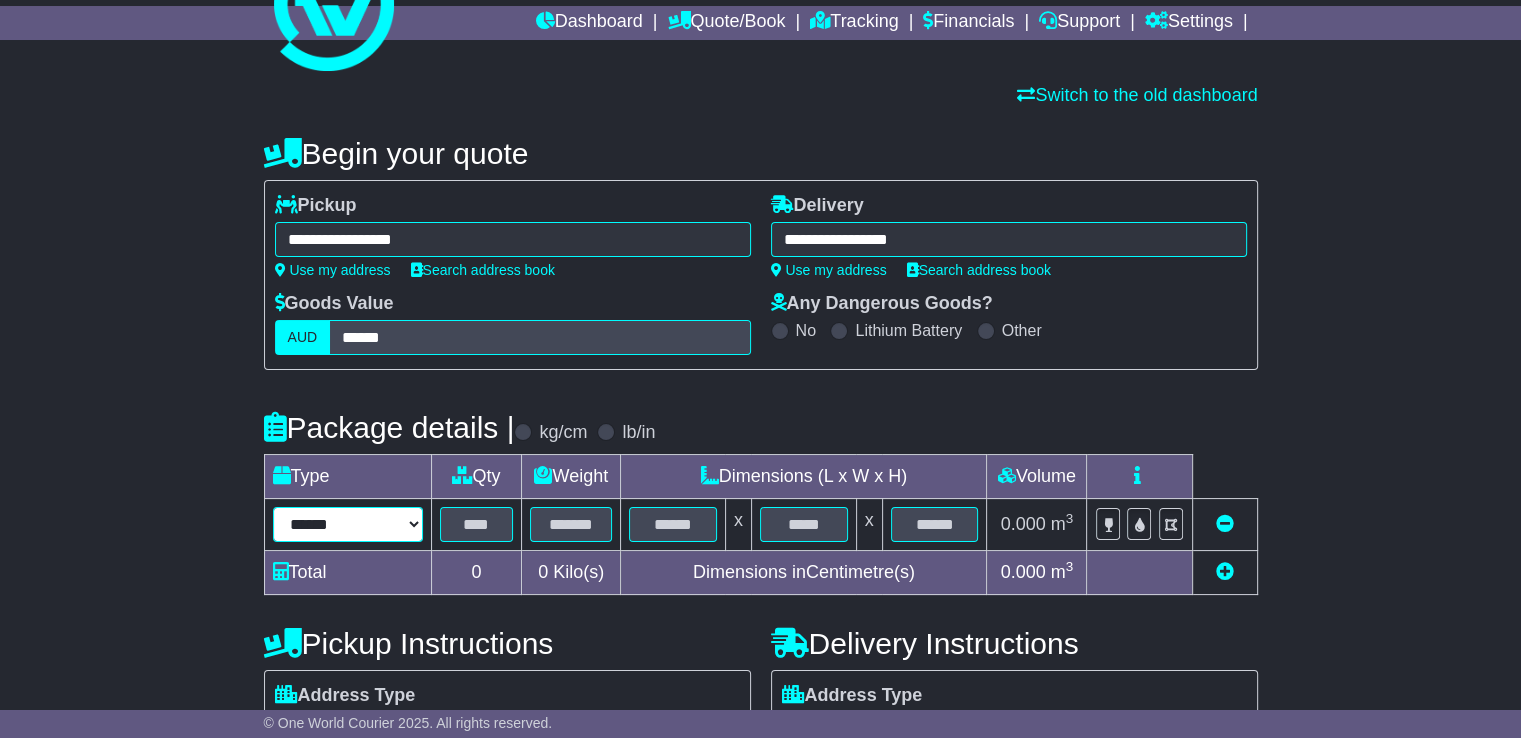 select on "*****" 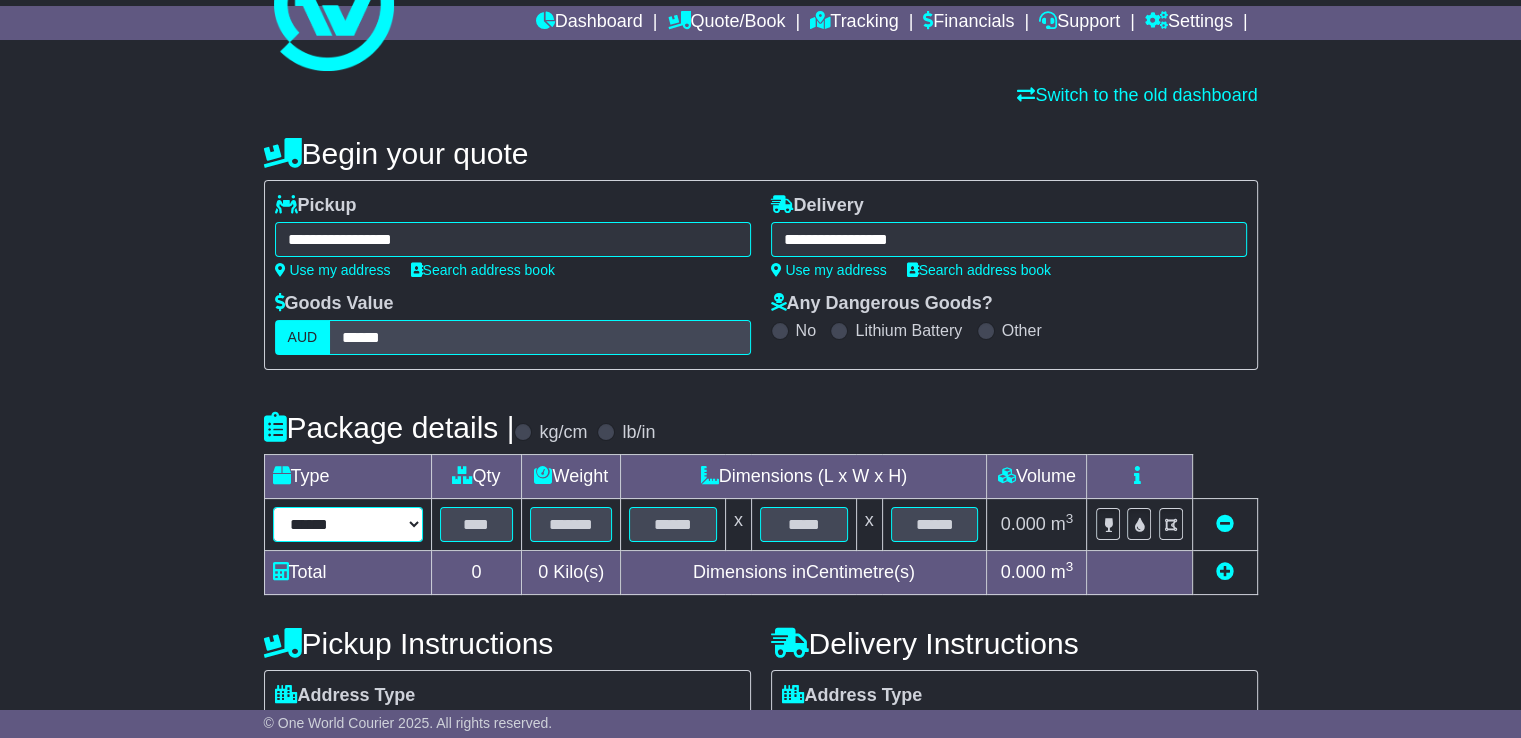 click on "****** ****** *** ******** ***** **** **** ****** *** *******" at bounding box center [348, 524] 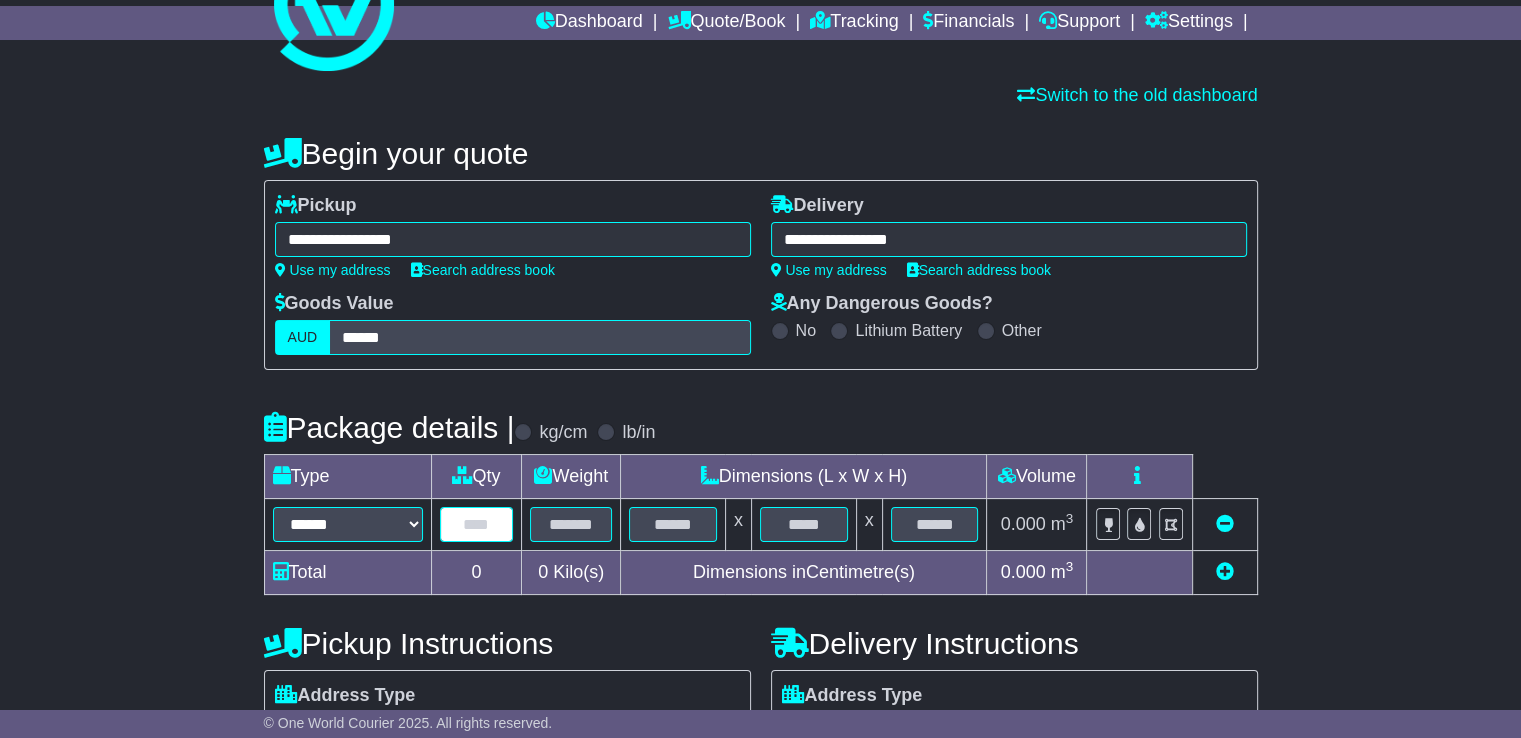 click at bounding box center [477, 524] 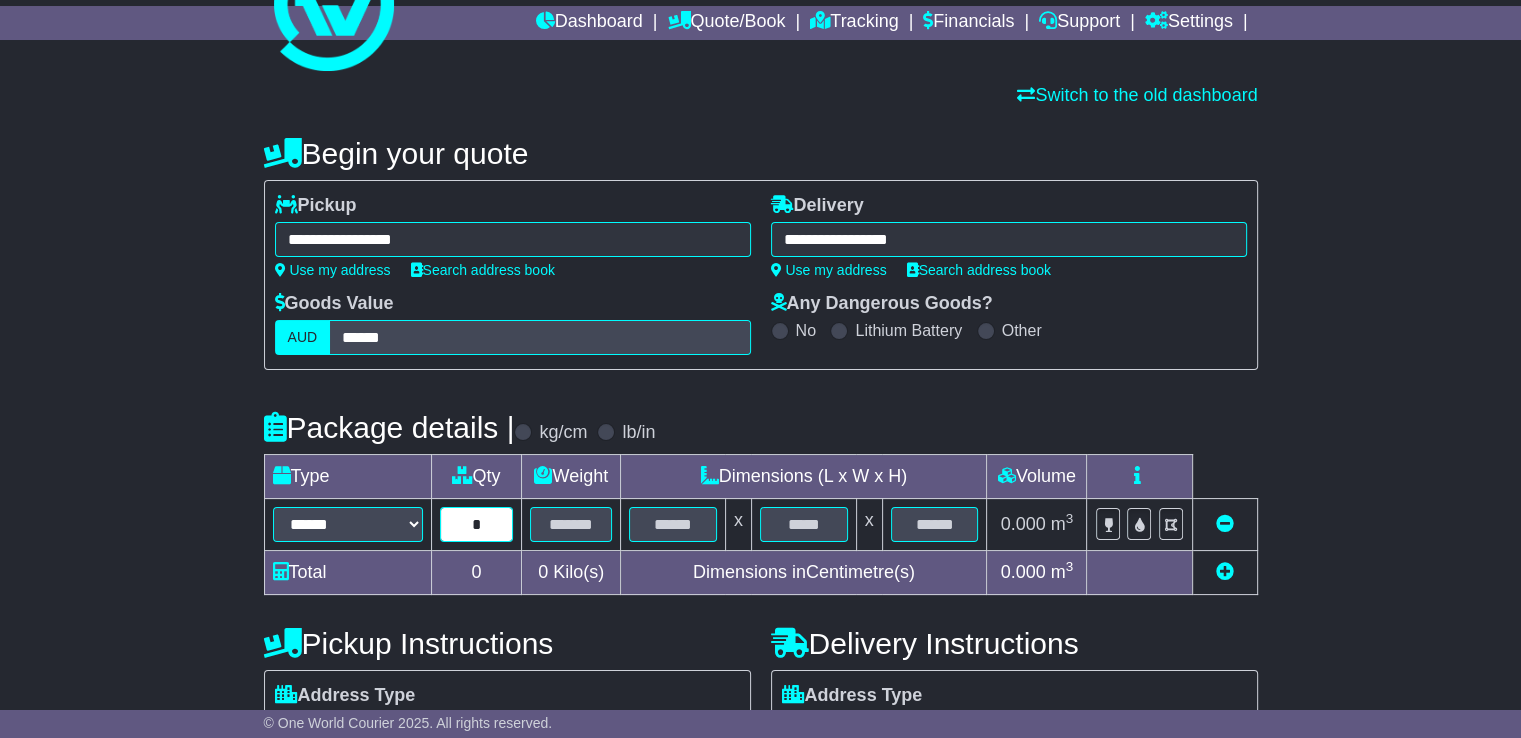 type on "*" 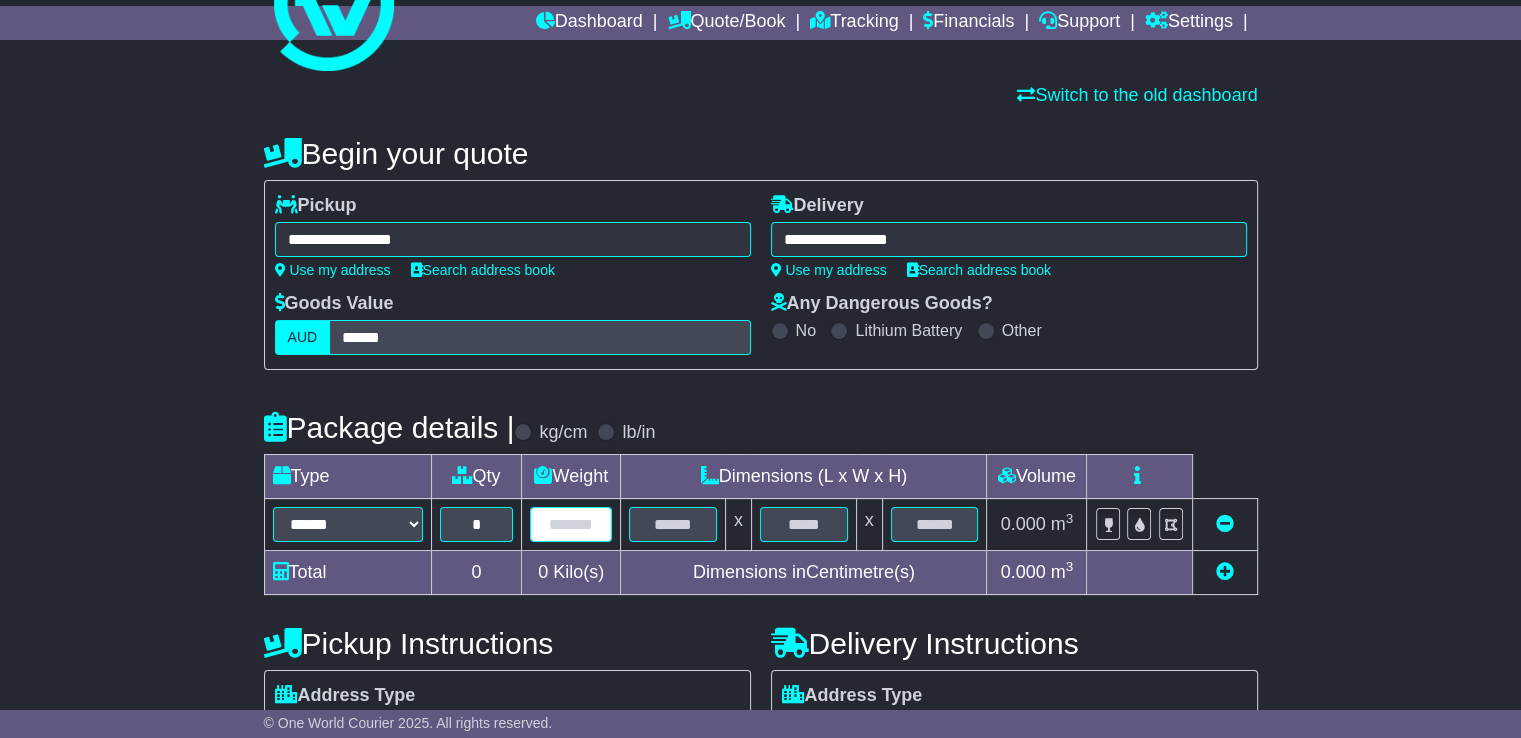 click at bounding box center [571, 524] 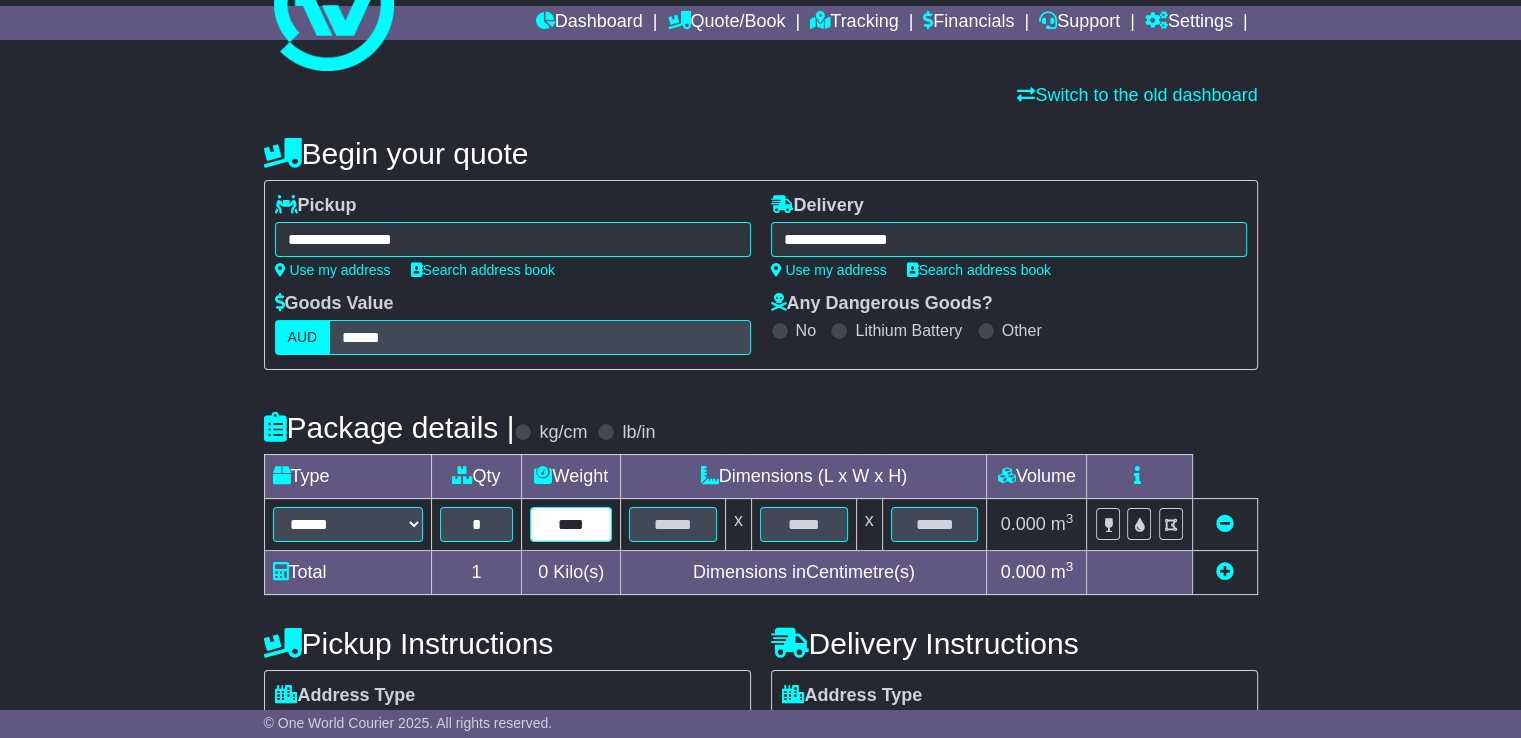 type on "****" 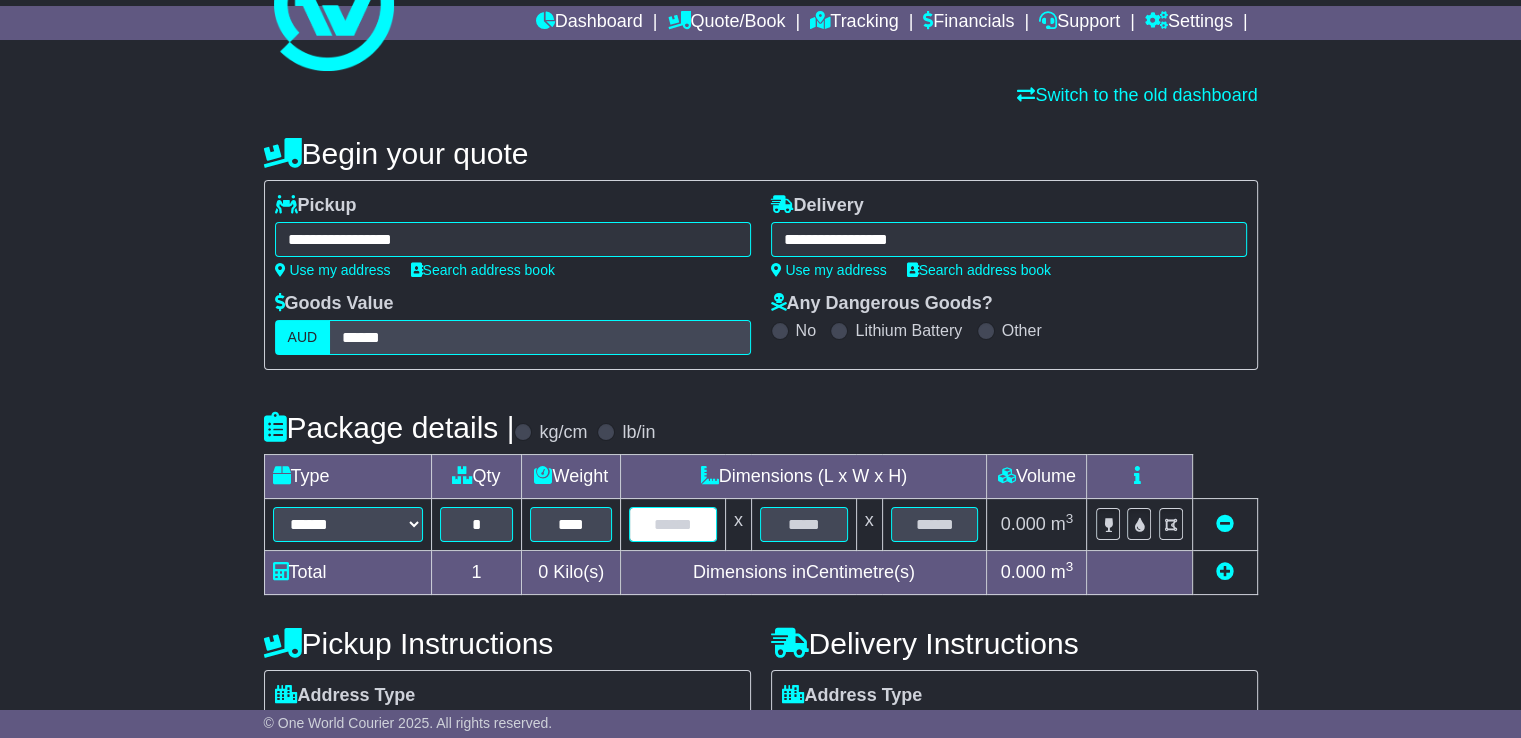 click at bounding box center [673, 524] 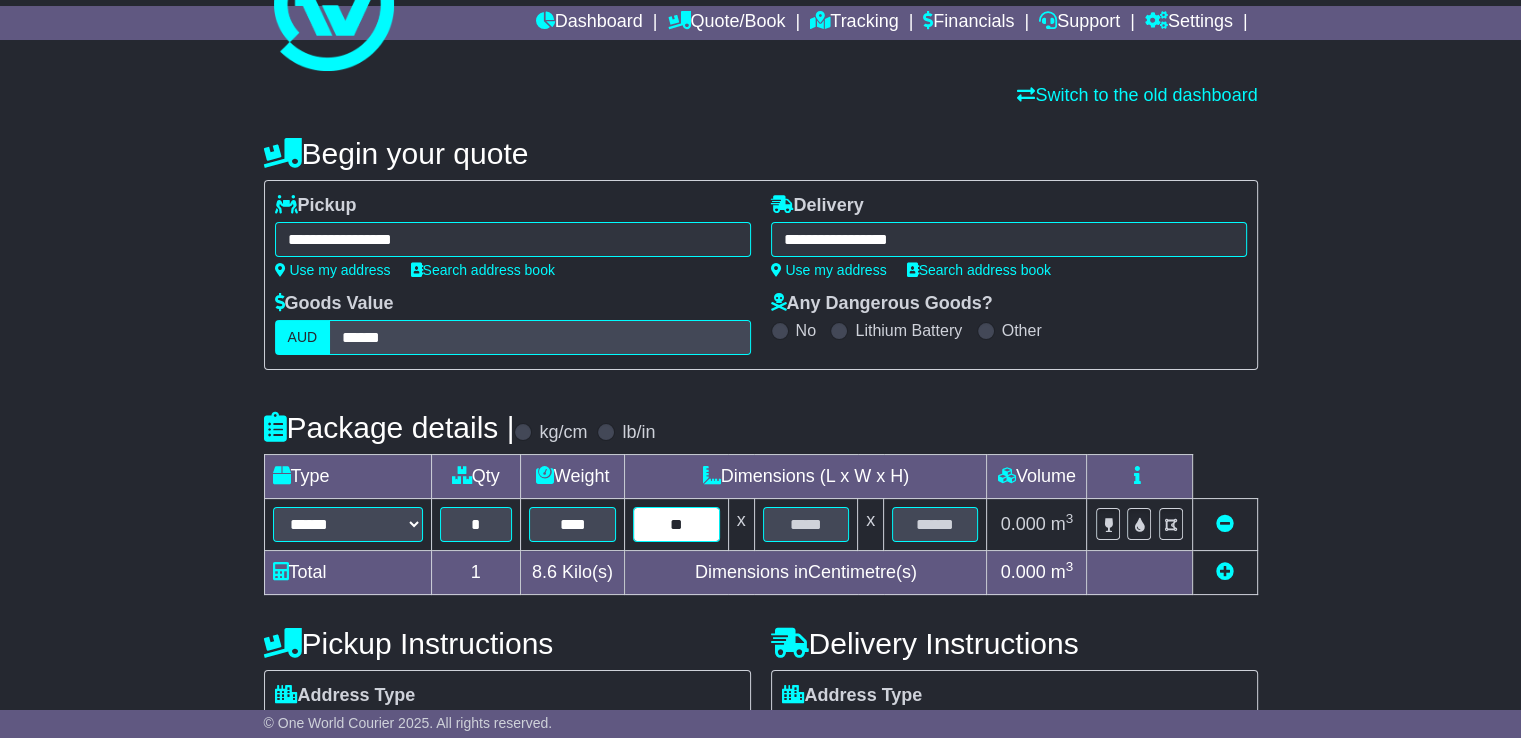 type on "**" 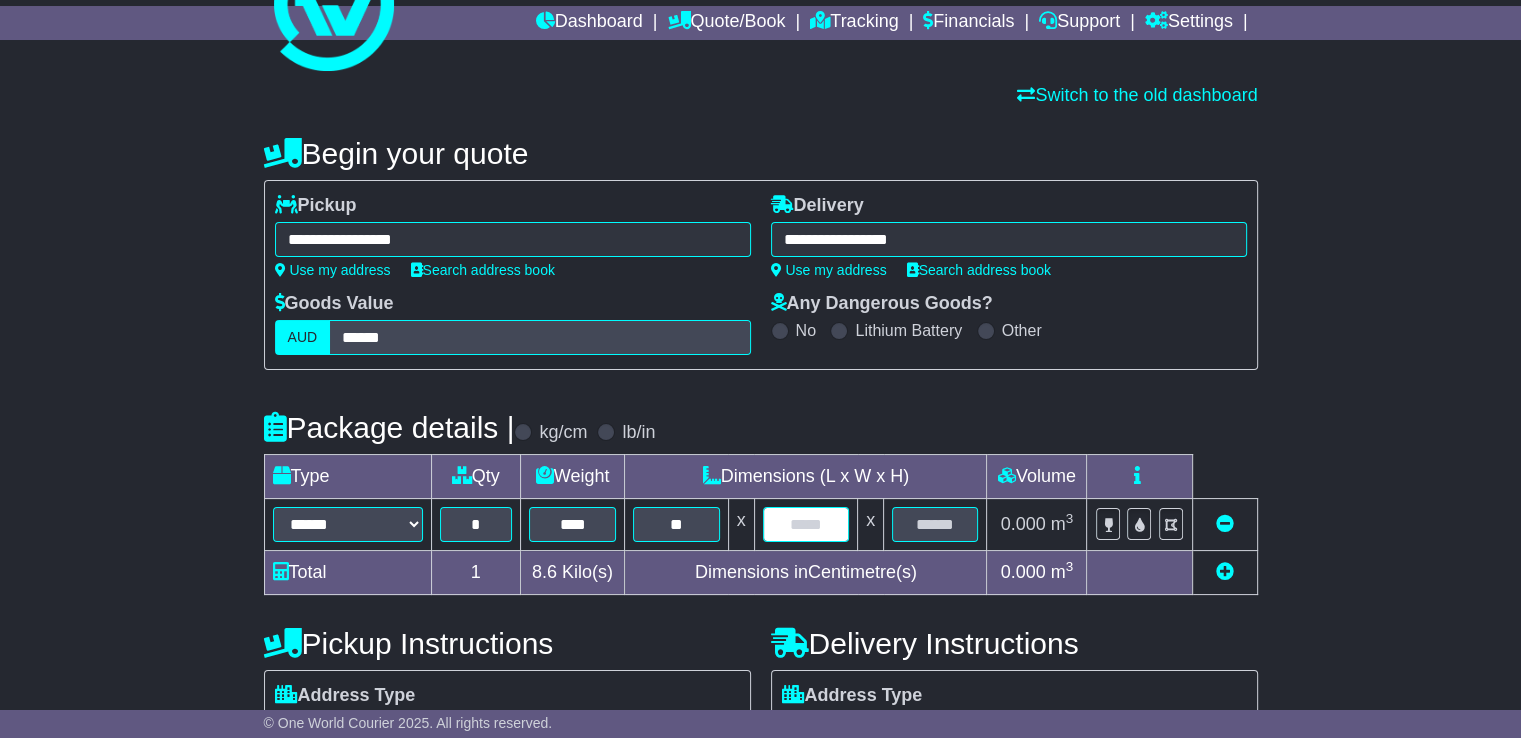 click at bounding box center (806, 524) 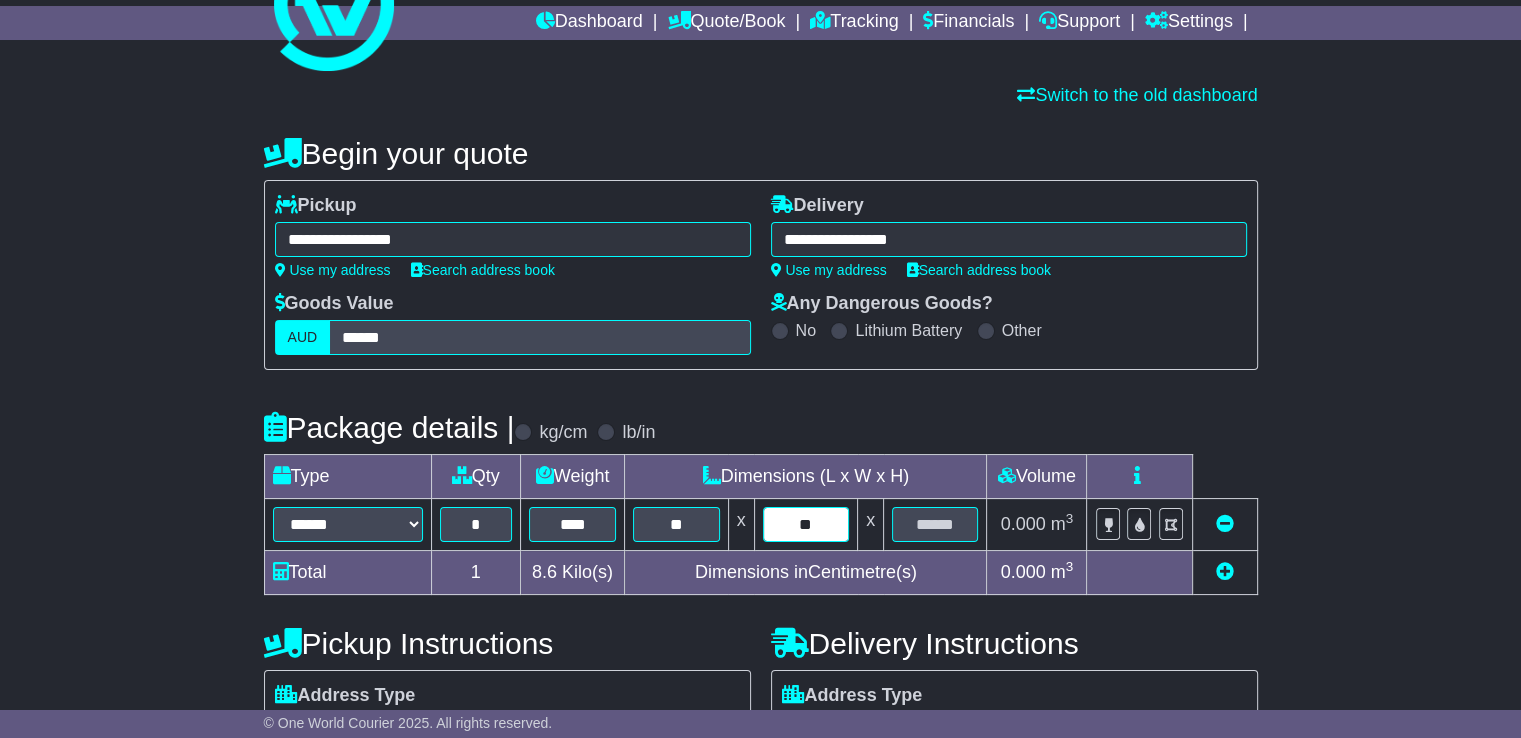 type on "**" 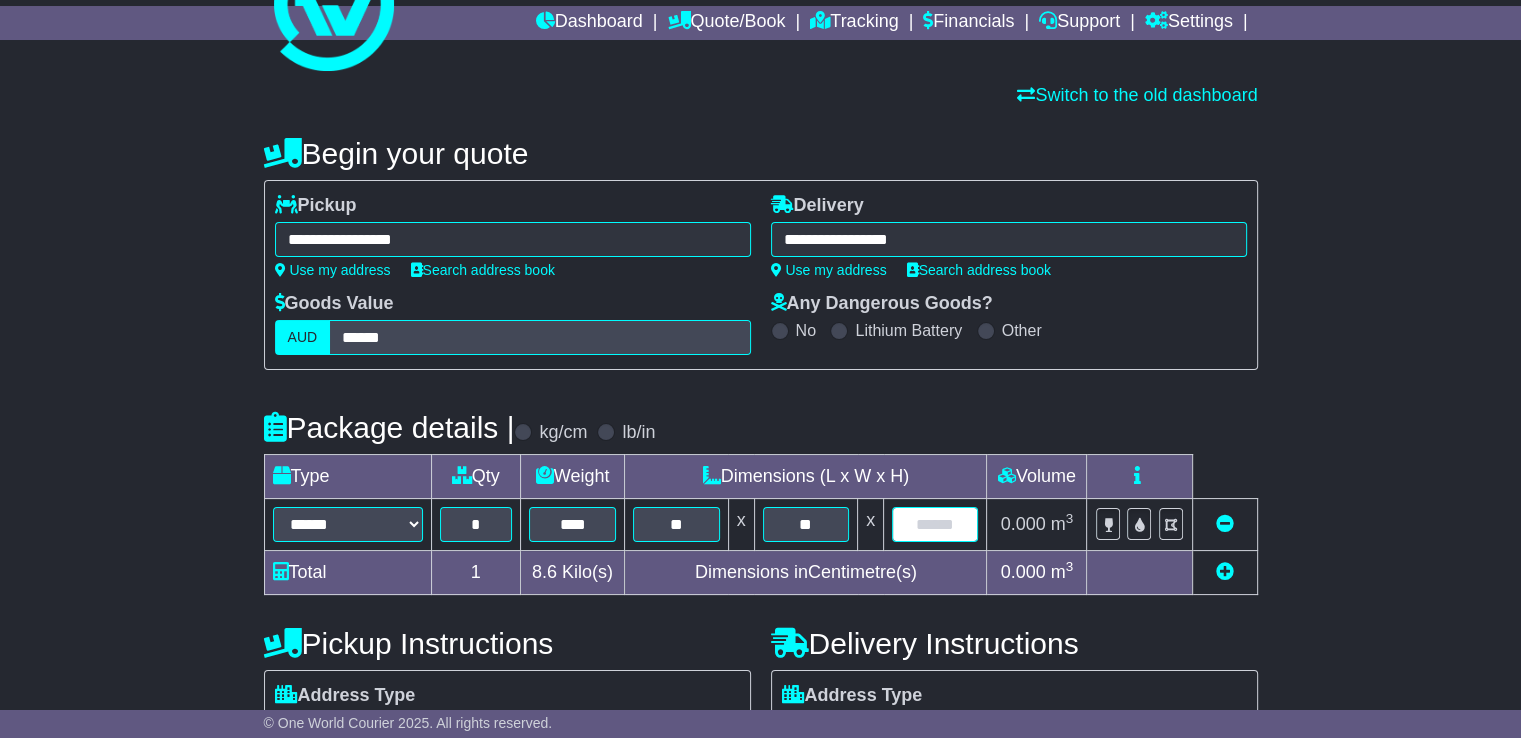 click at bounding box center (935, 524) 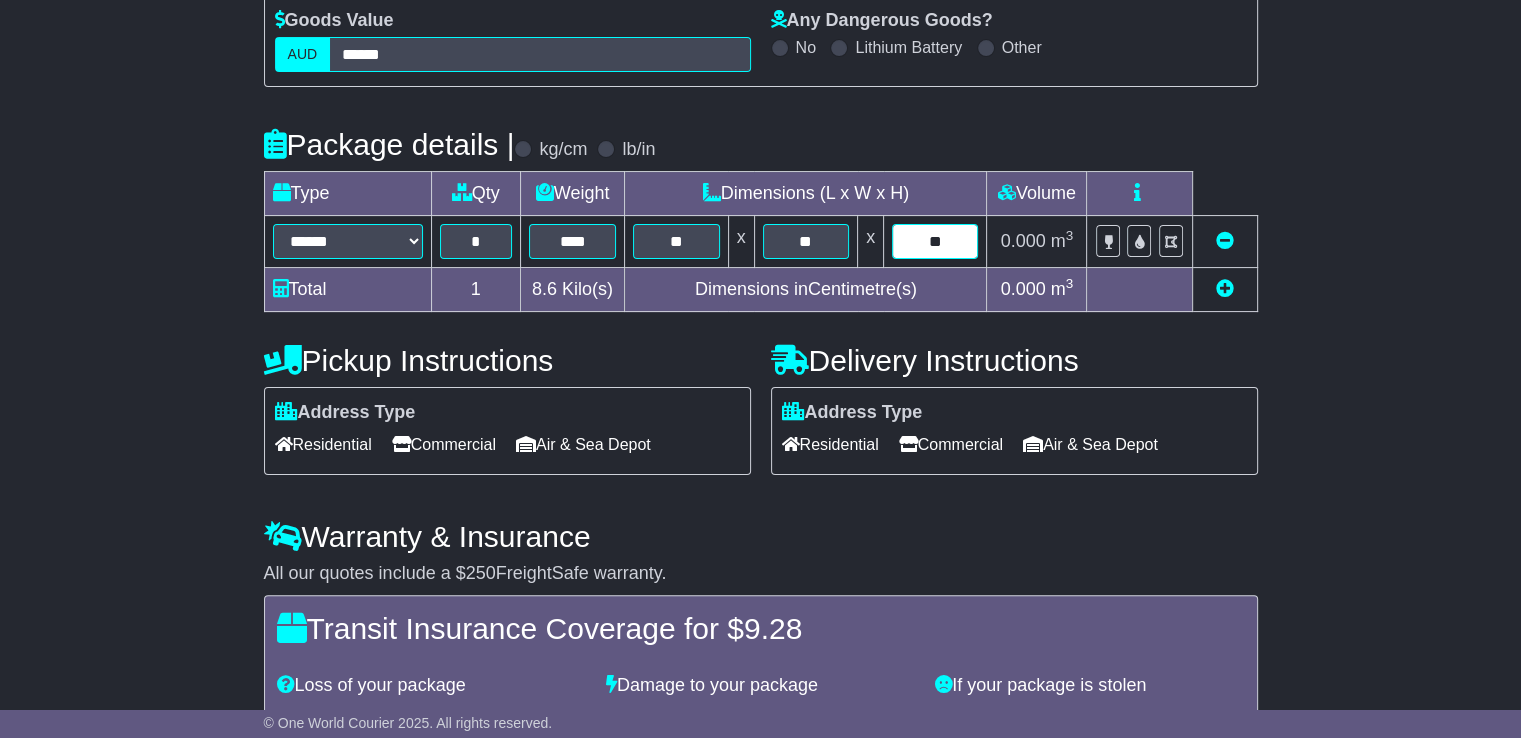 scroll, scrollTop: 360, scrollLeft: 0, axis: vertical 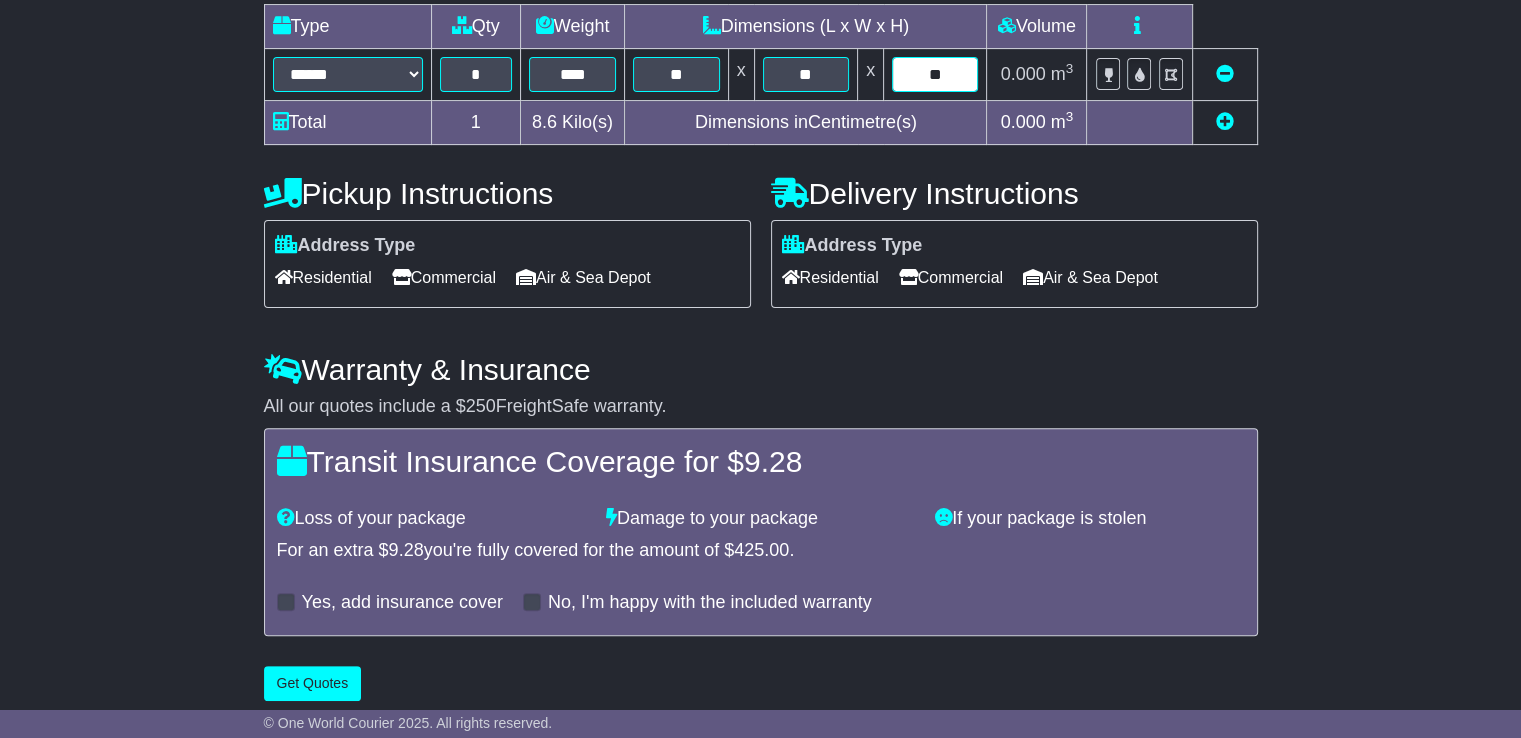 type on "**" 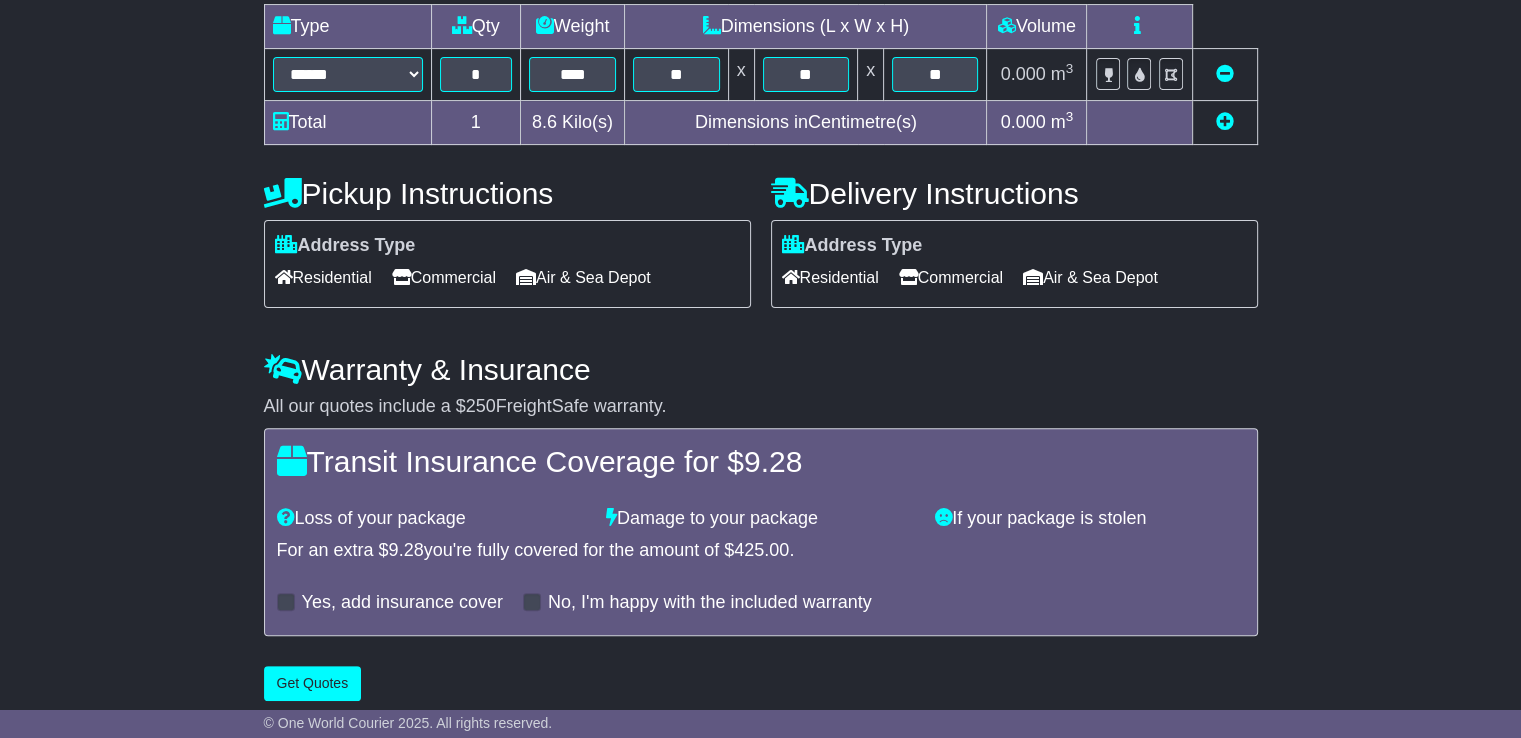 click on "Commercial" at bounding box center [444, 277] 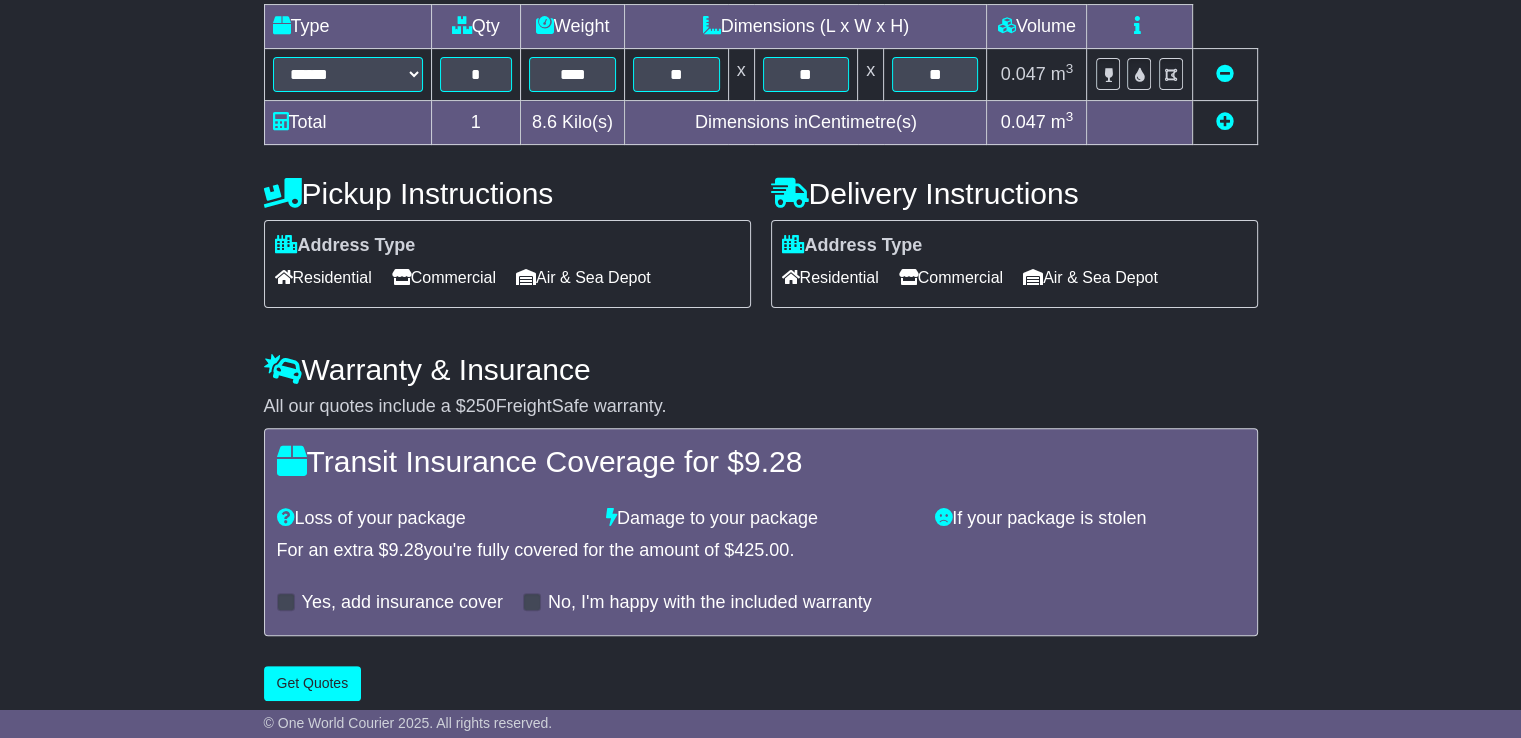 click on "Commercial" at bounding box center (951, 277) 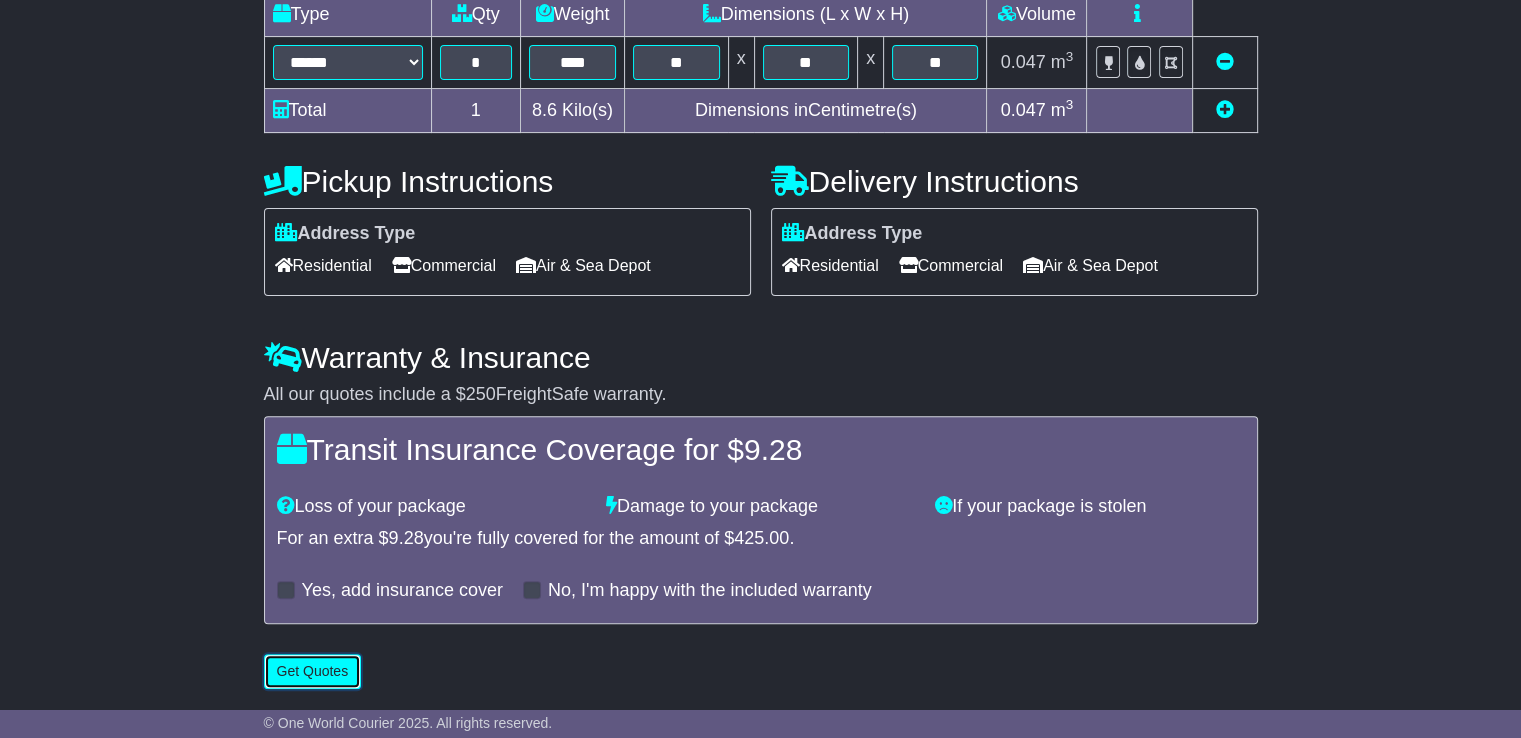 click on "Get Quotes" at bounding box center (313, 671) 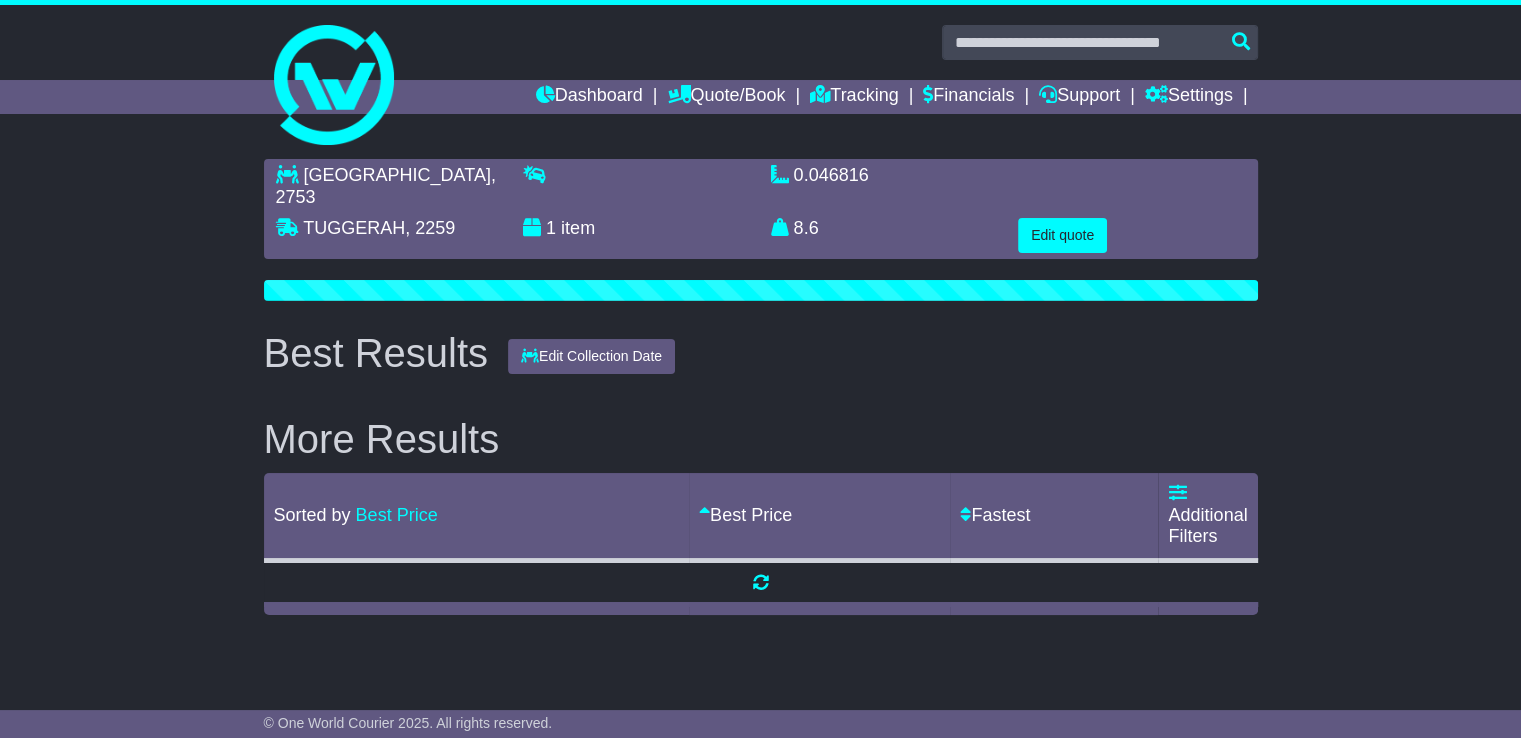 scroll, scrollTop: 0, scrollLeft: 0, axis: both 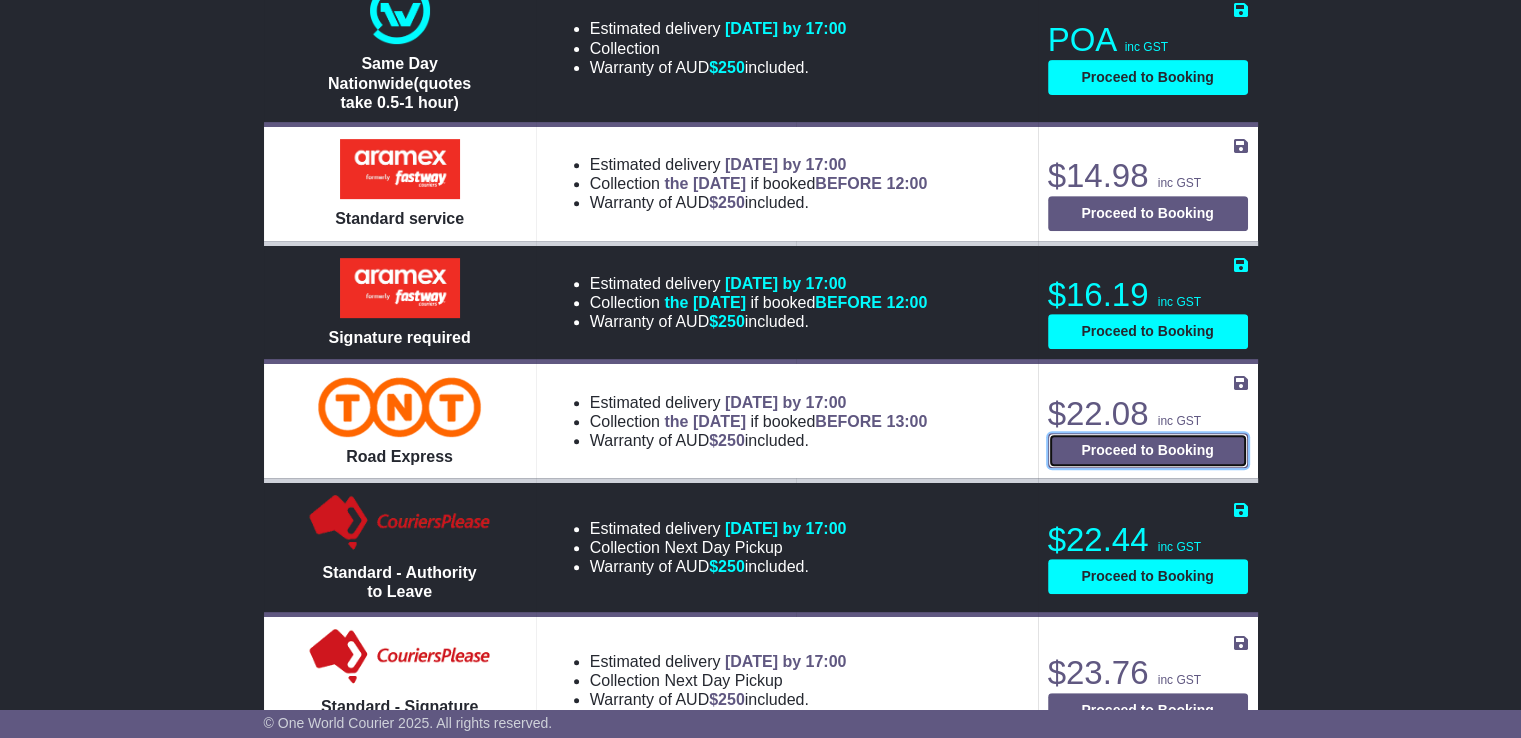 click on "Proceed to Booking" at bounding box center [1148, 450] 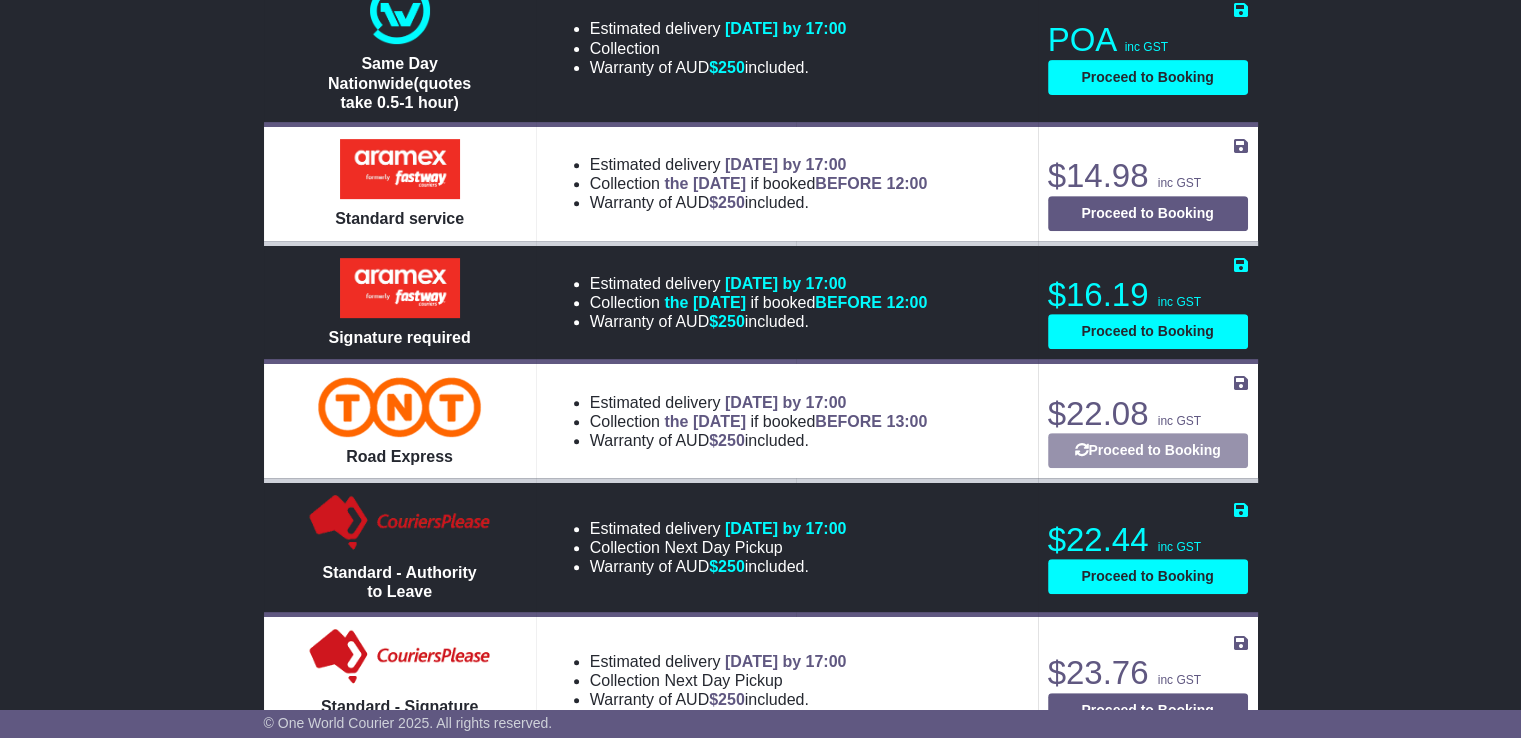 select on "*****" 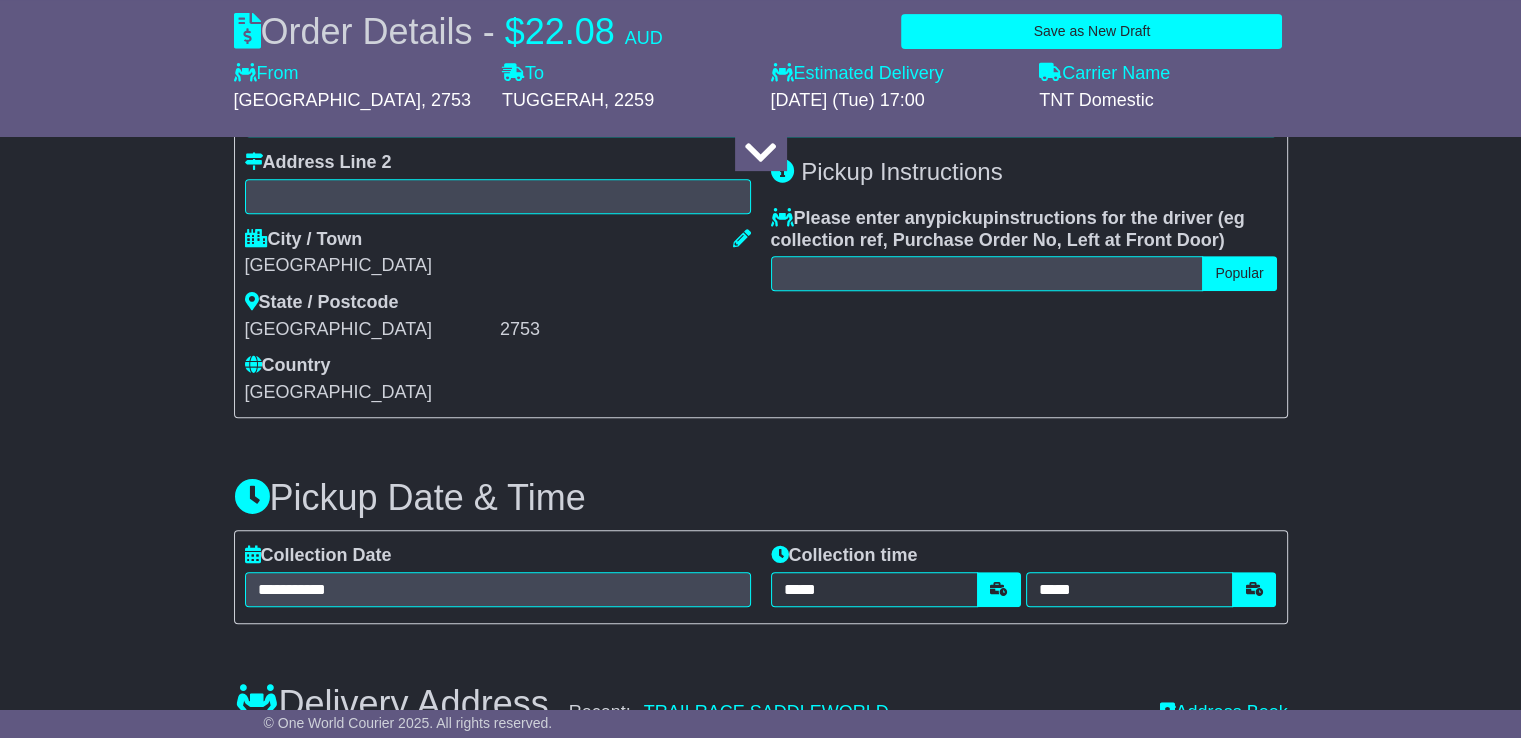 scroll, scrollTop: 512, scrollLeft: 0, axis: vertical 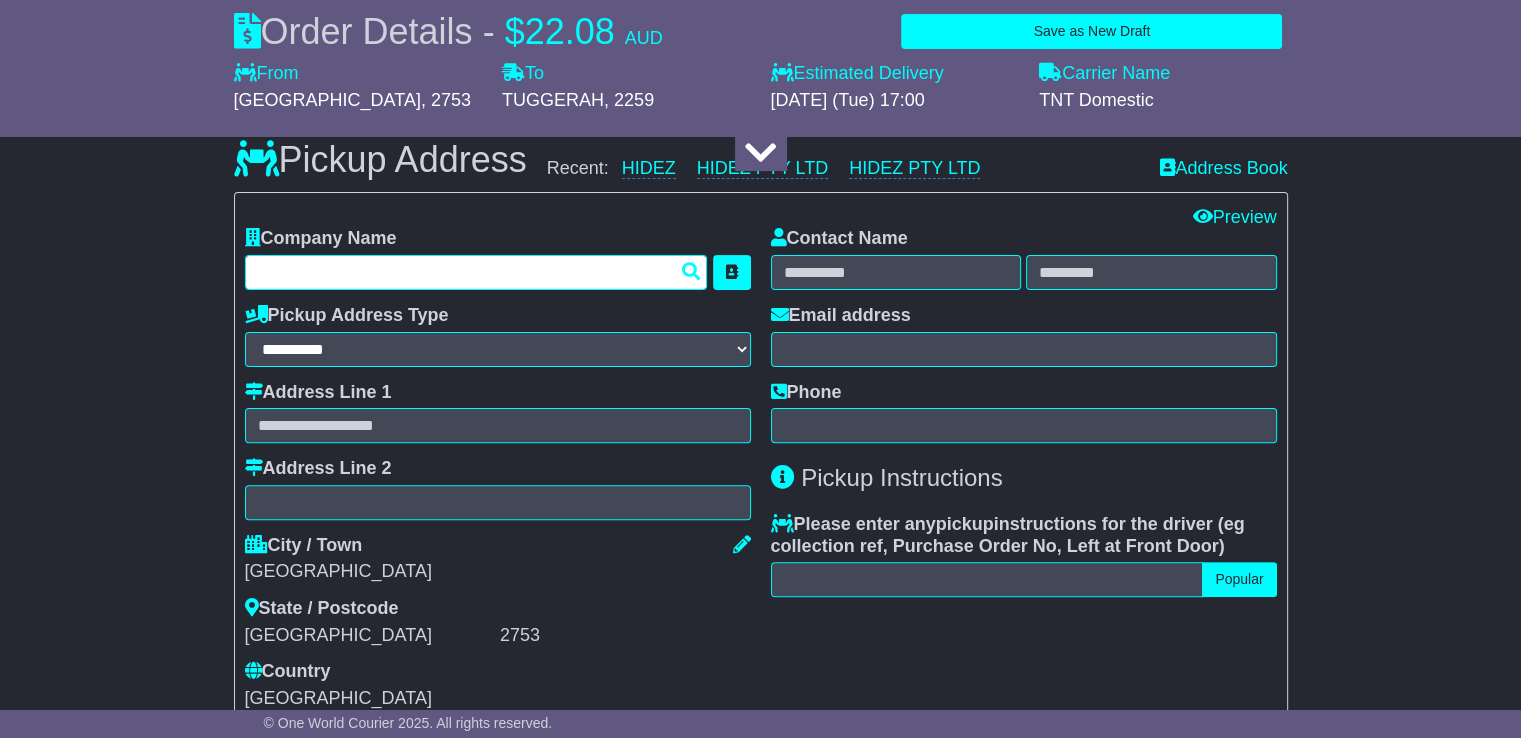 click at bounding box center (476, 272) 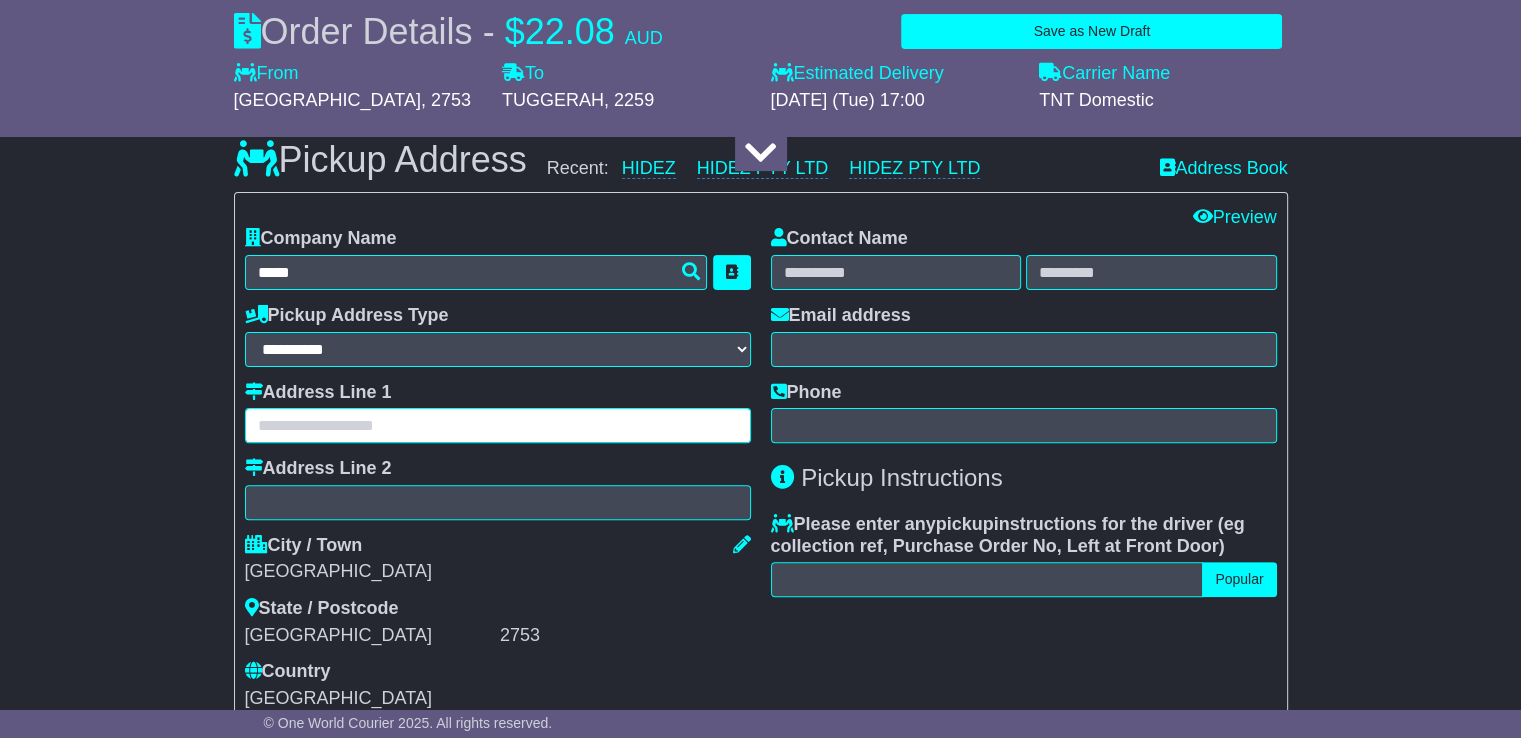 type on "**********" 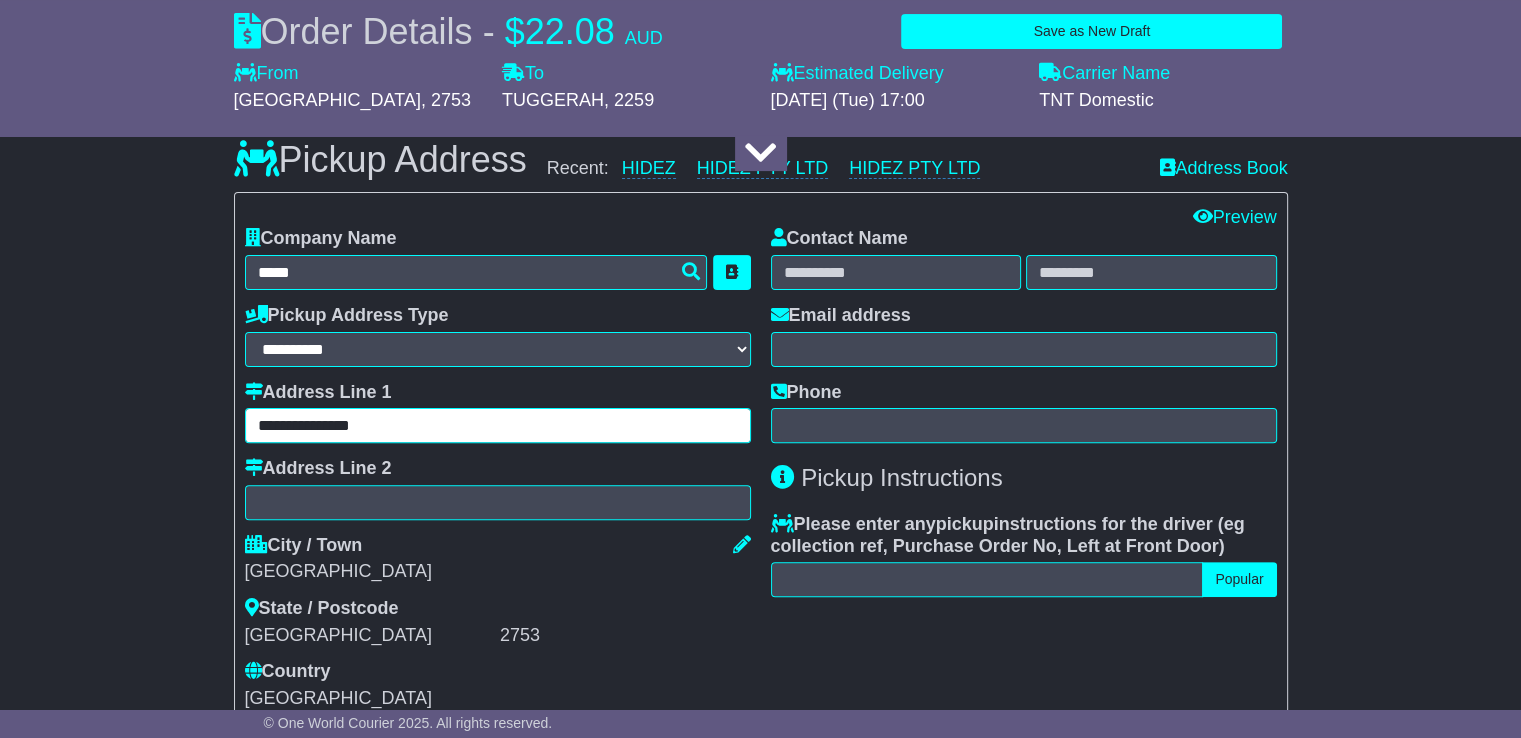 type on "*****" 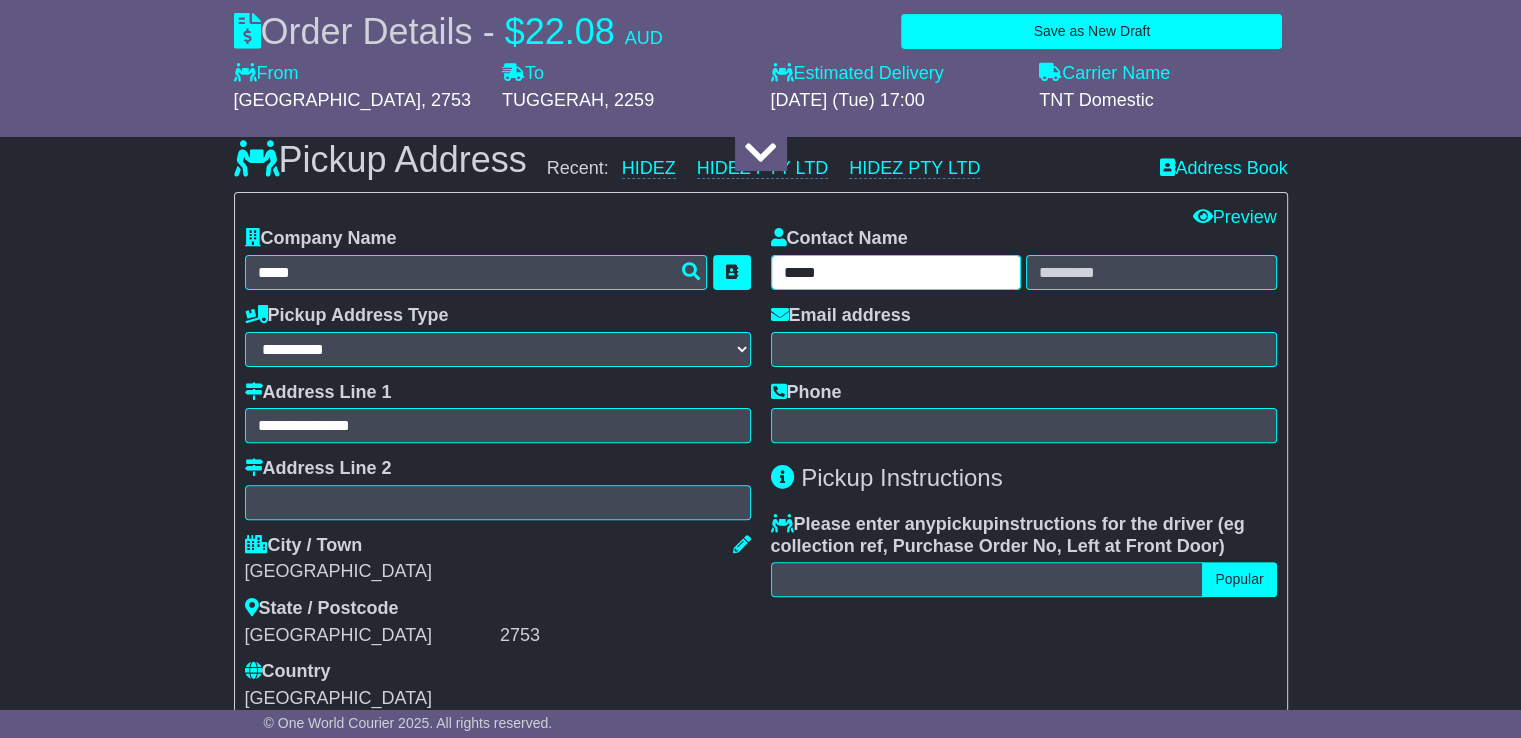 type on "******" 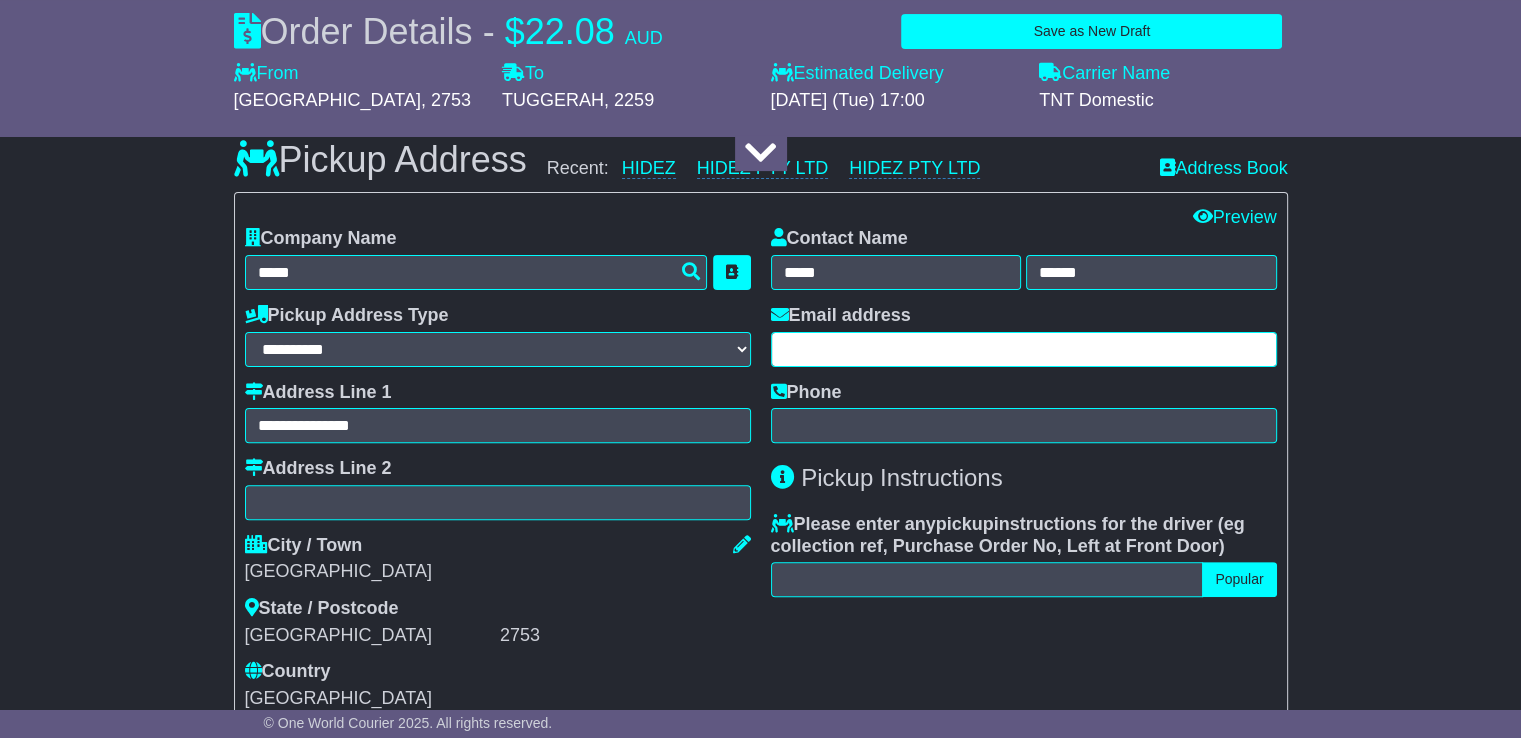 type on "**********" 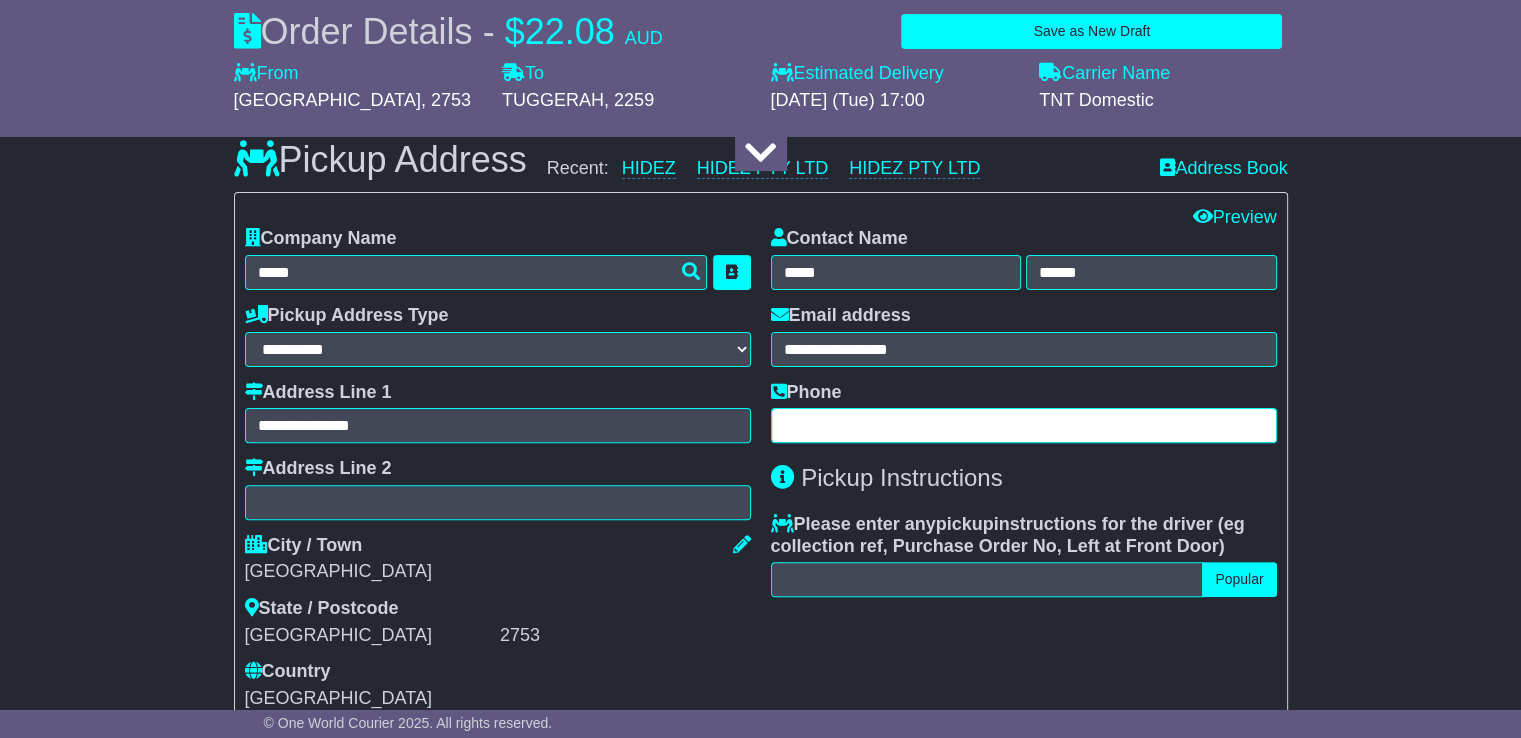 type on "*********" 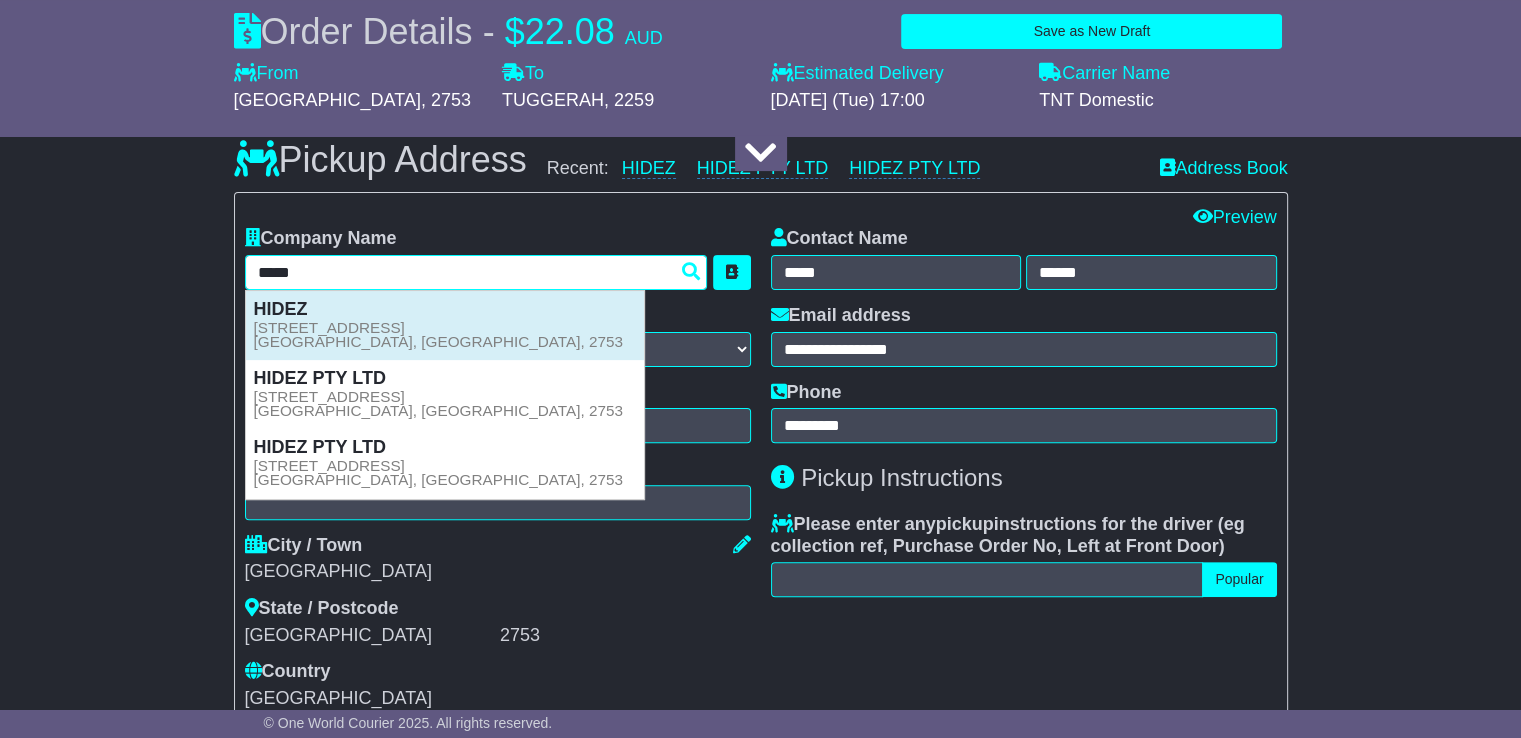 click on "2/22 WINDSOR ST   RICHMOND, NSW, 2753" at bounding box center (439, 335) 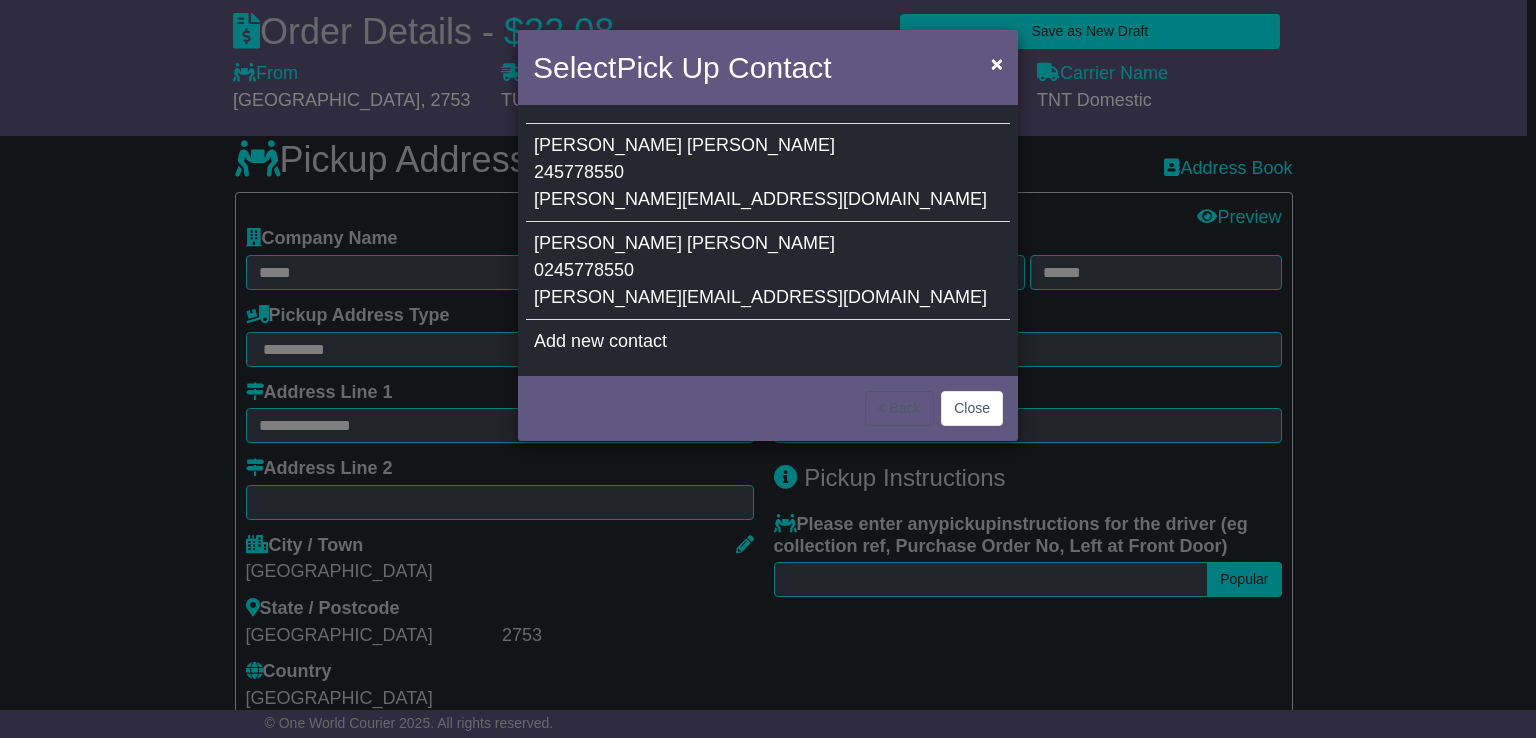 click on "David   Mccabe
245778550
dave@hidez.com.au" at bounding box center [768, 173] 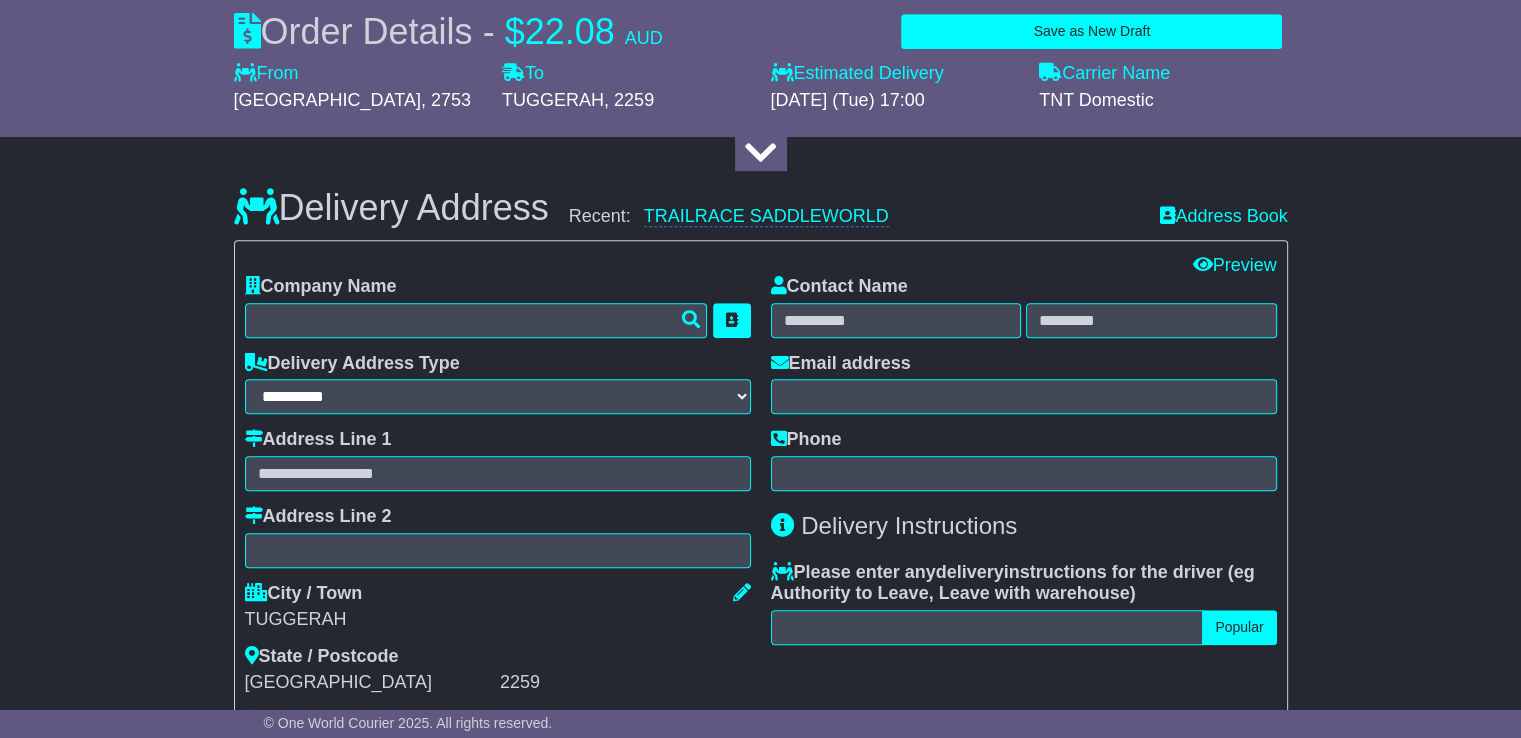 scroll, scrollTop: 1332, scrollLeft: 0, axis: vertical 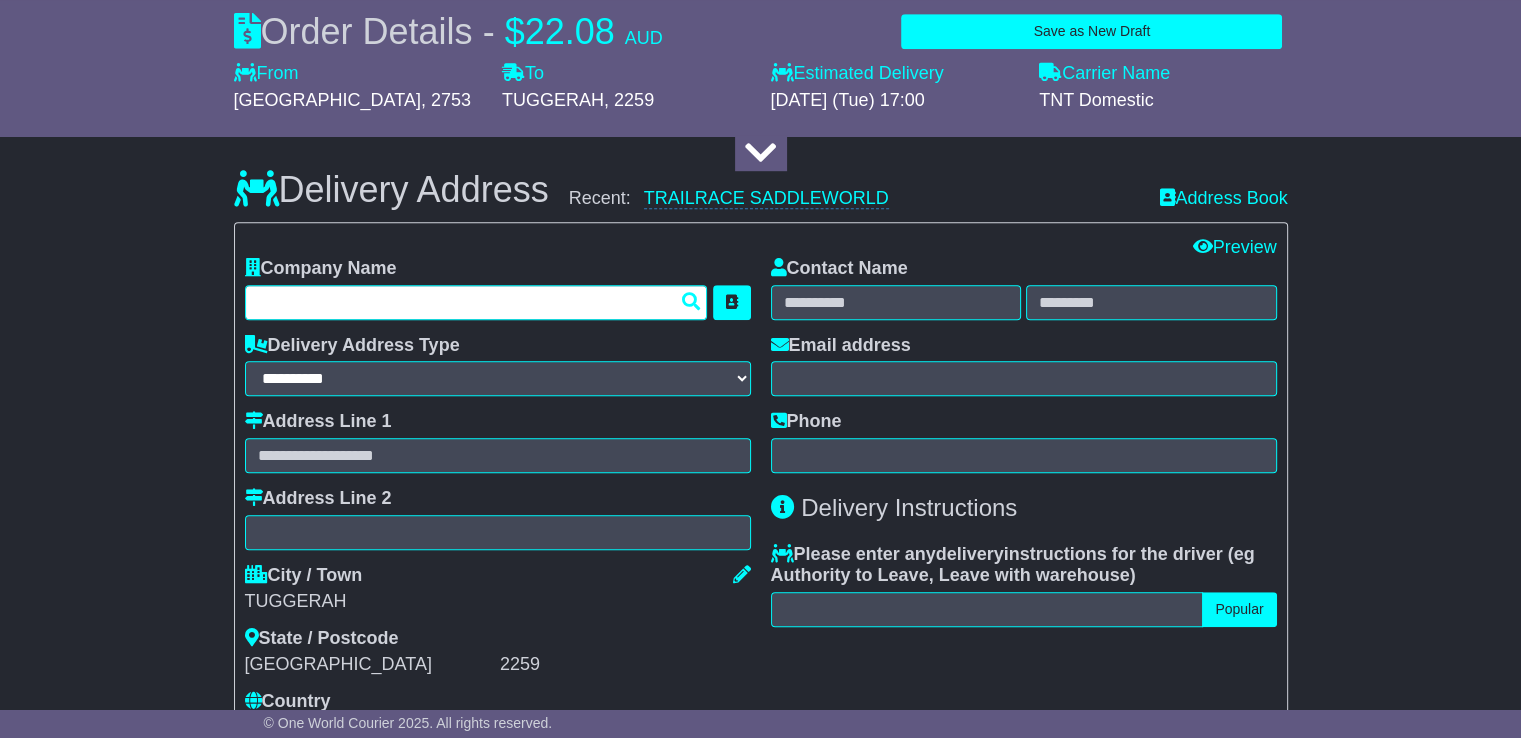 click at bounding box center (476, 302) 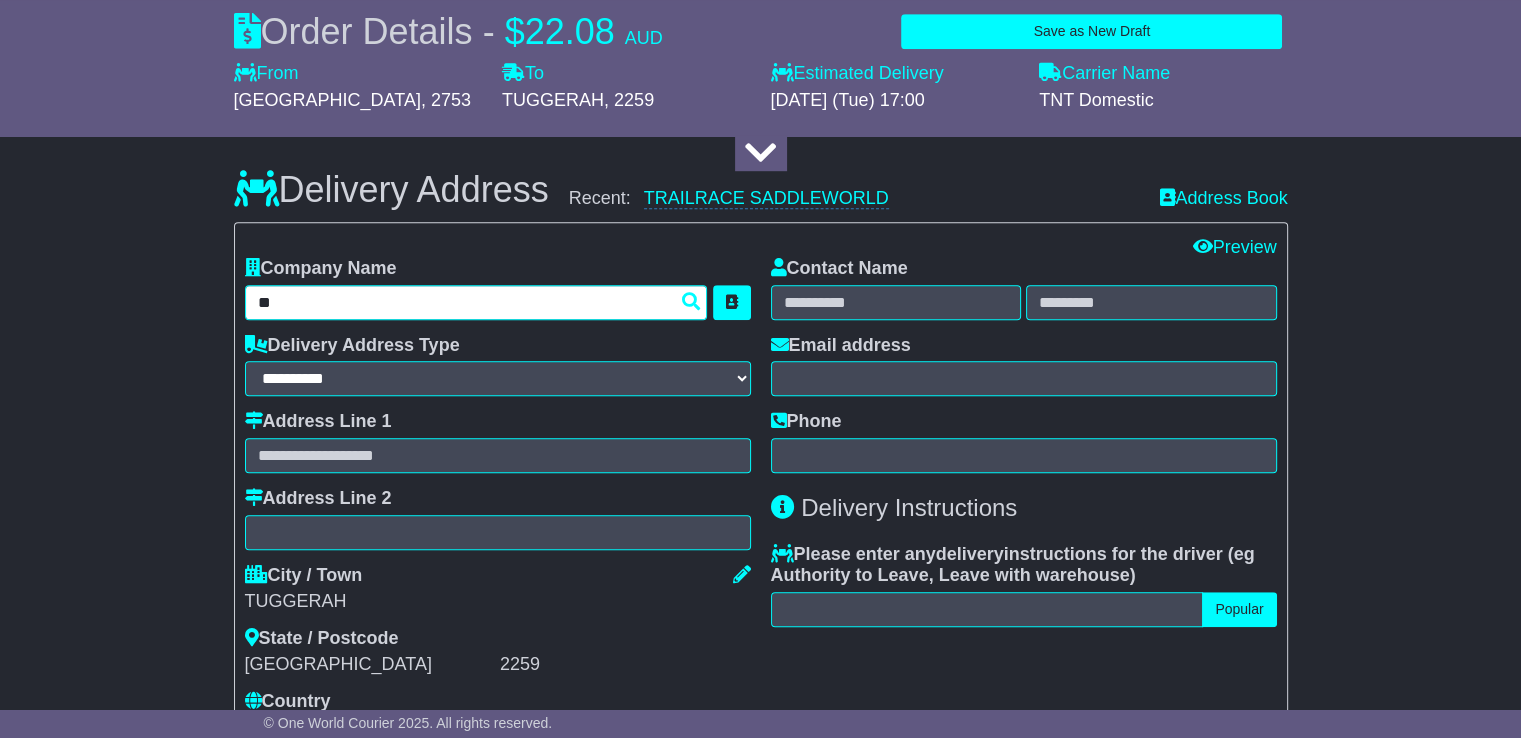 type on "***" 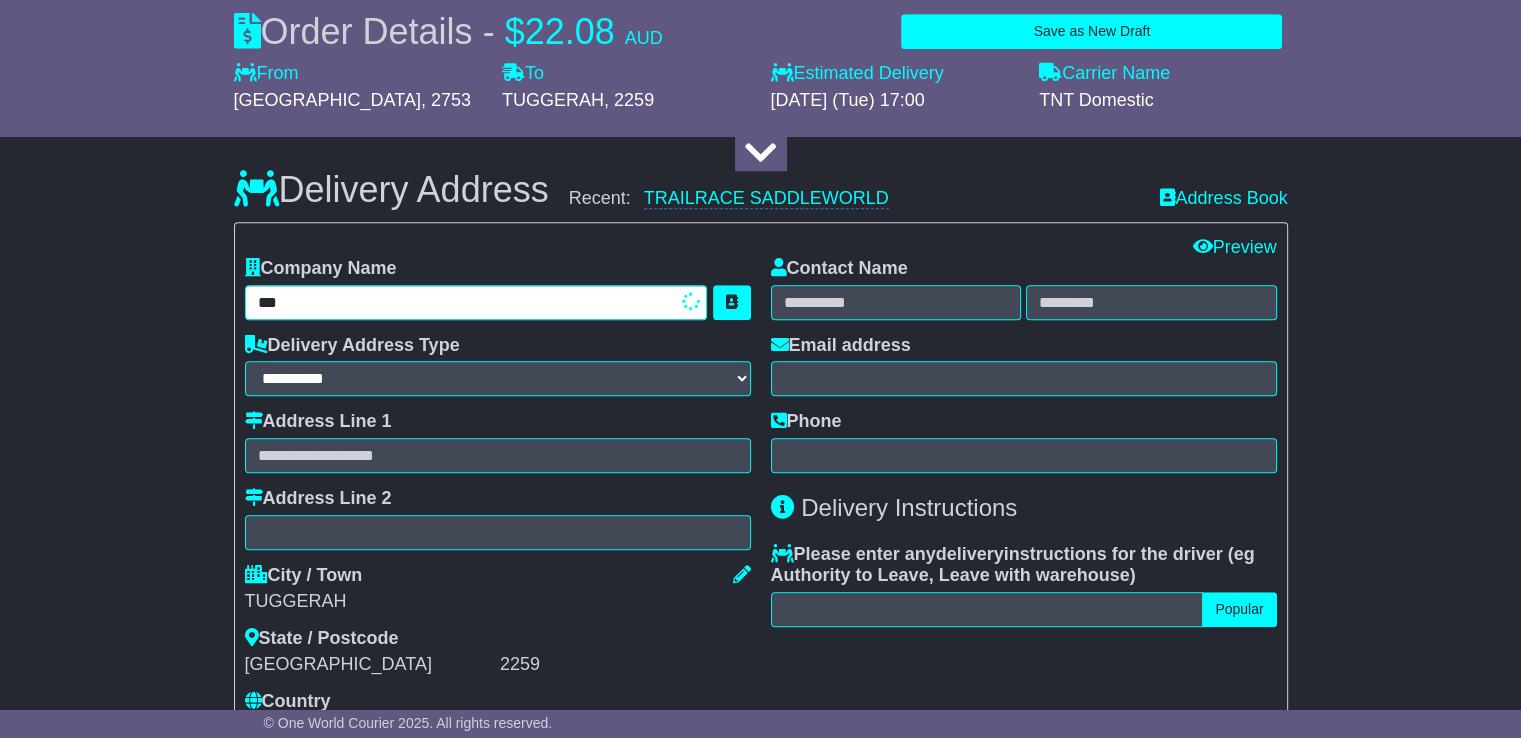 type on "**********" 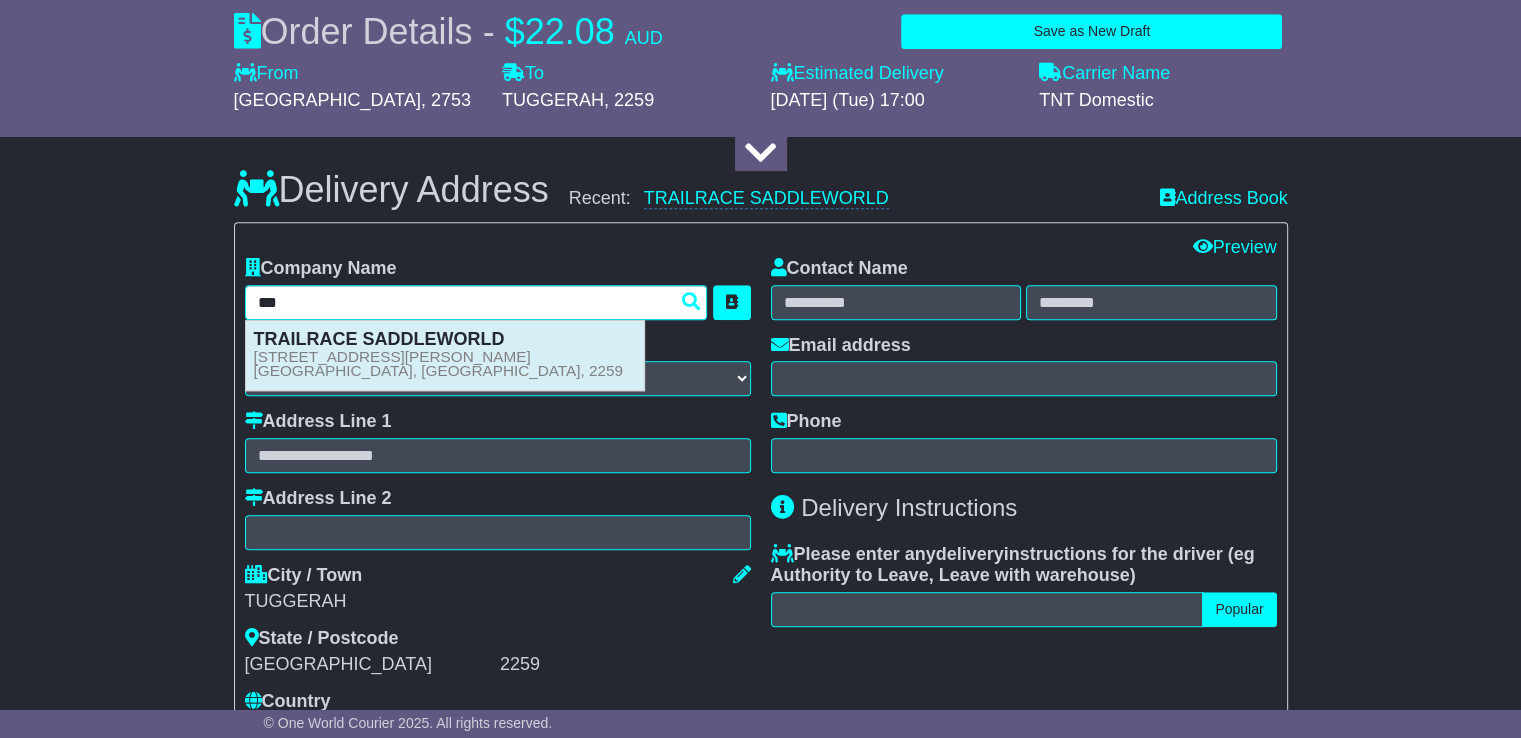 click on "1/ 11 MILDON ROAD   TUGGERAH, NSW, 2259" at bounding box center [439, 364] 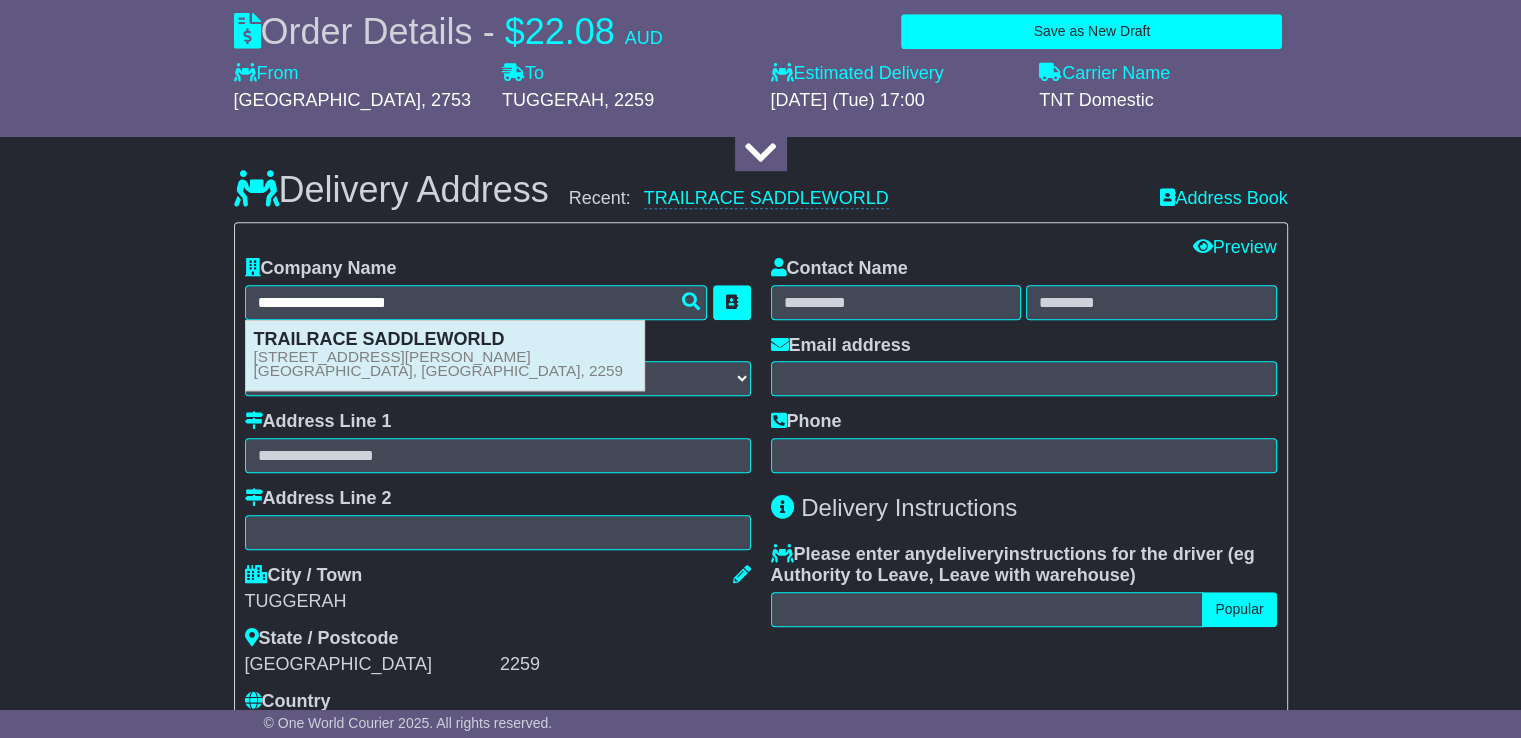 type 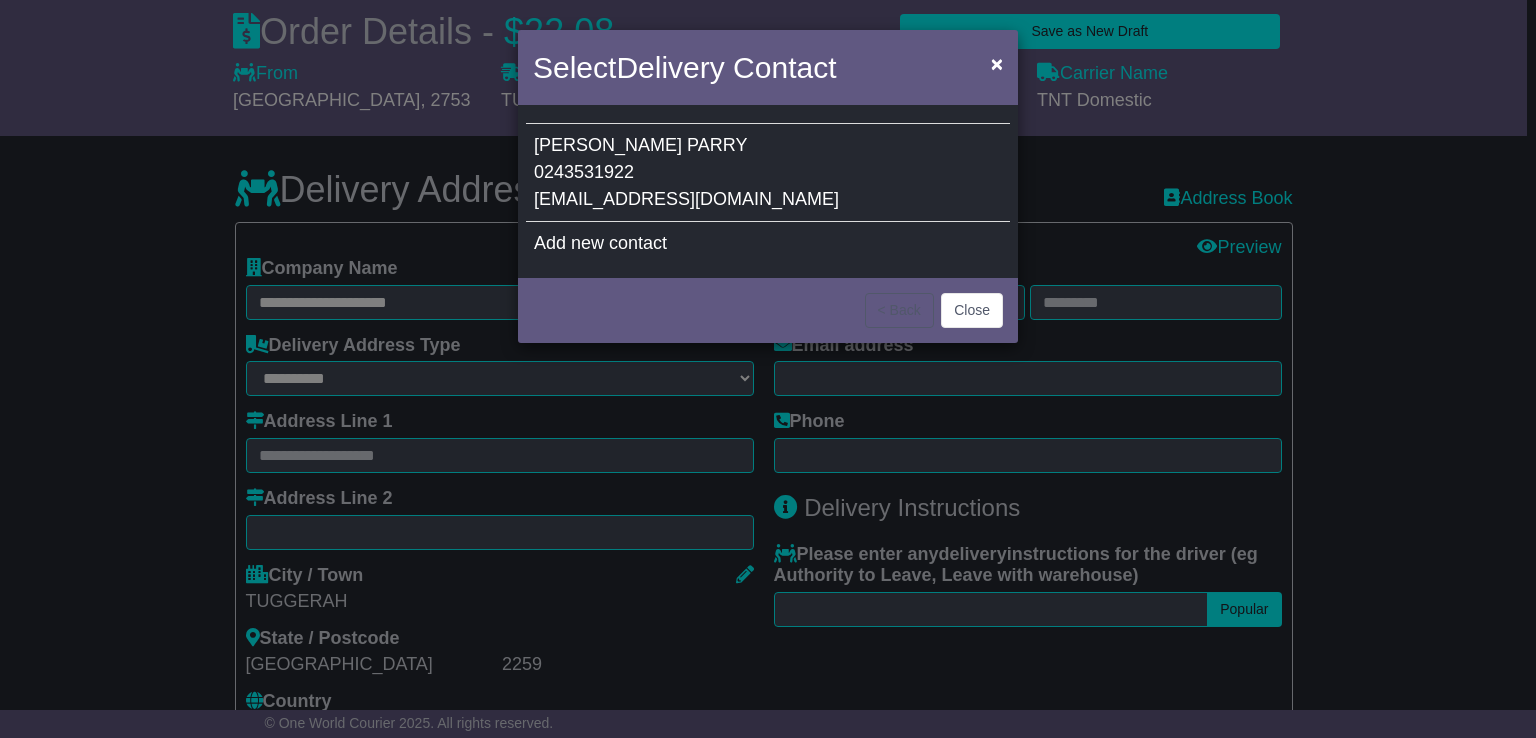 click on "JO   PARRY
0243531922
wyong@trailrace.com.au" at bounding box center (768, 173) 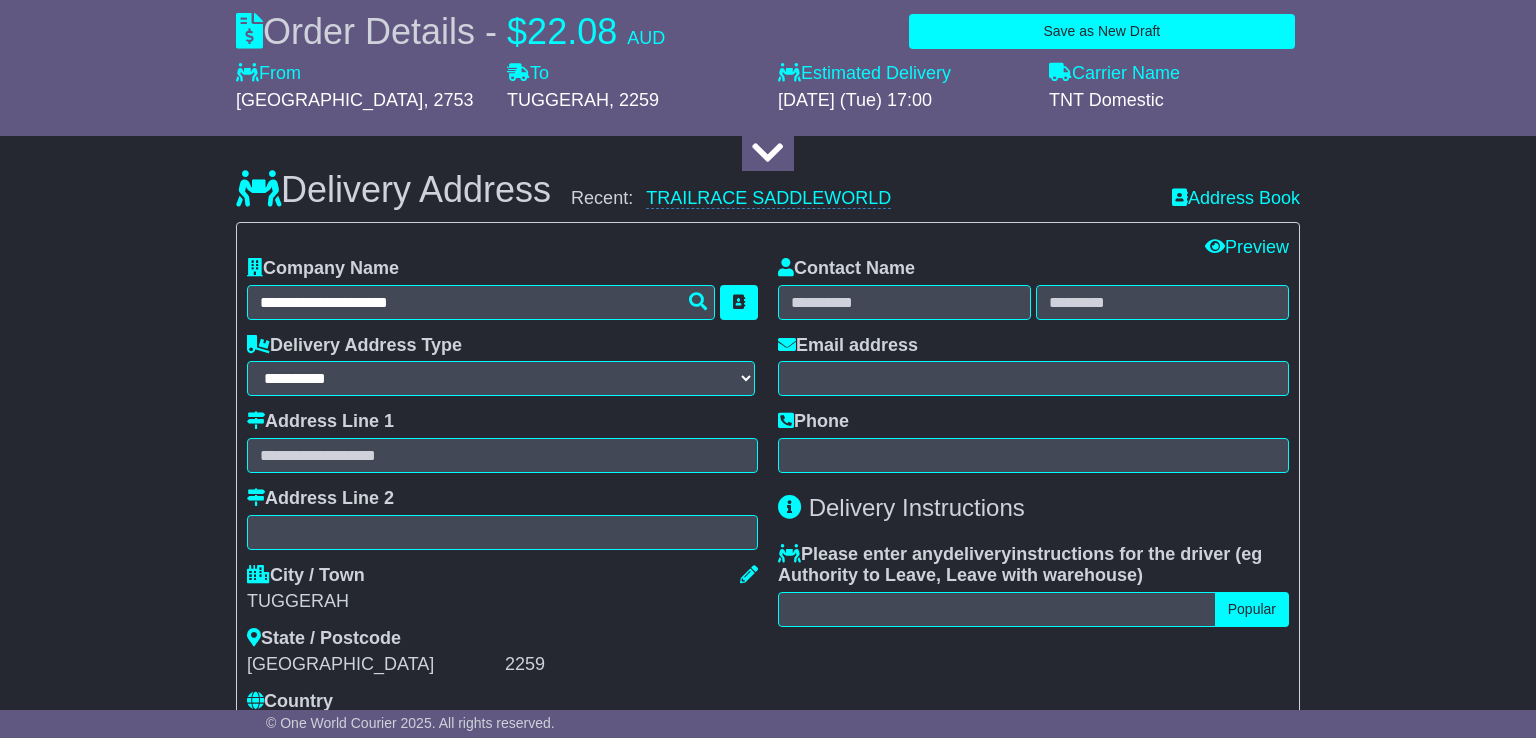 type on "**********" 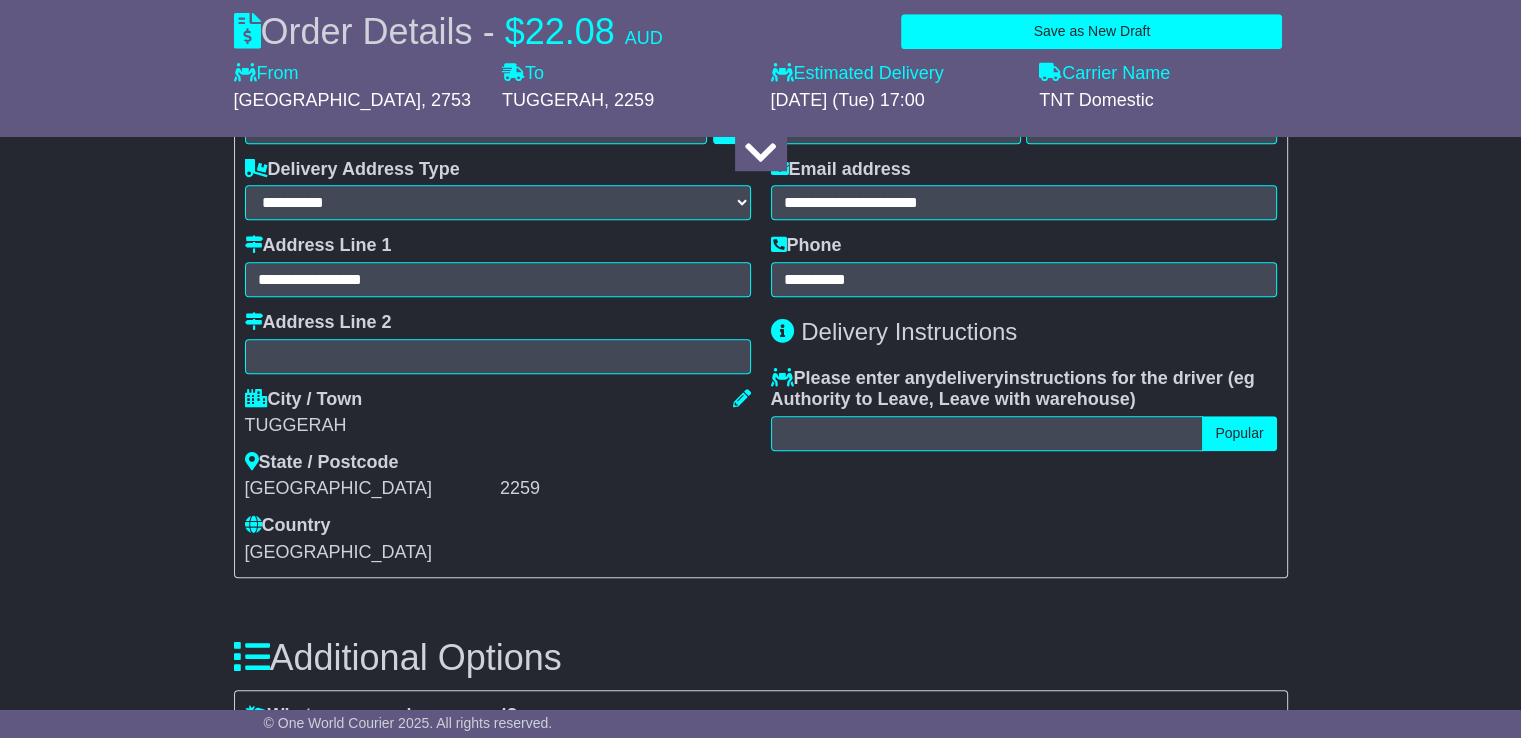 scroll, scrollTop: 1512, scrollLeft: 0, axis: vertical 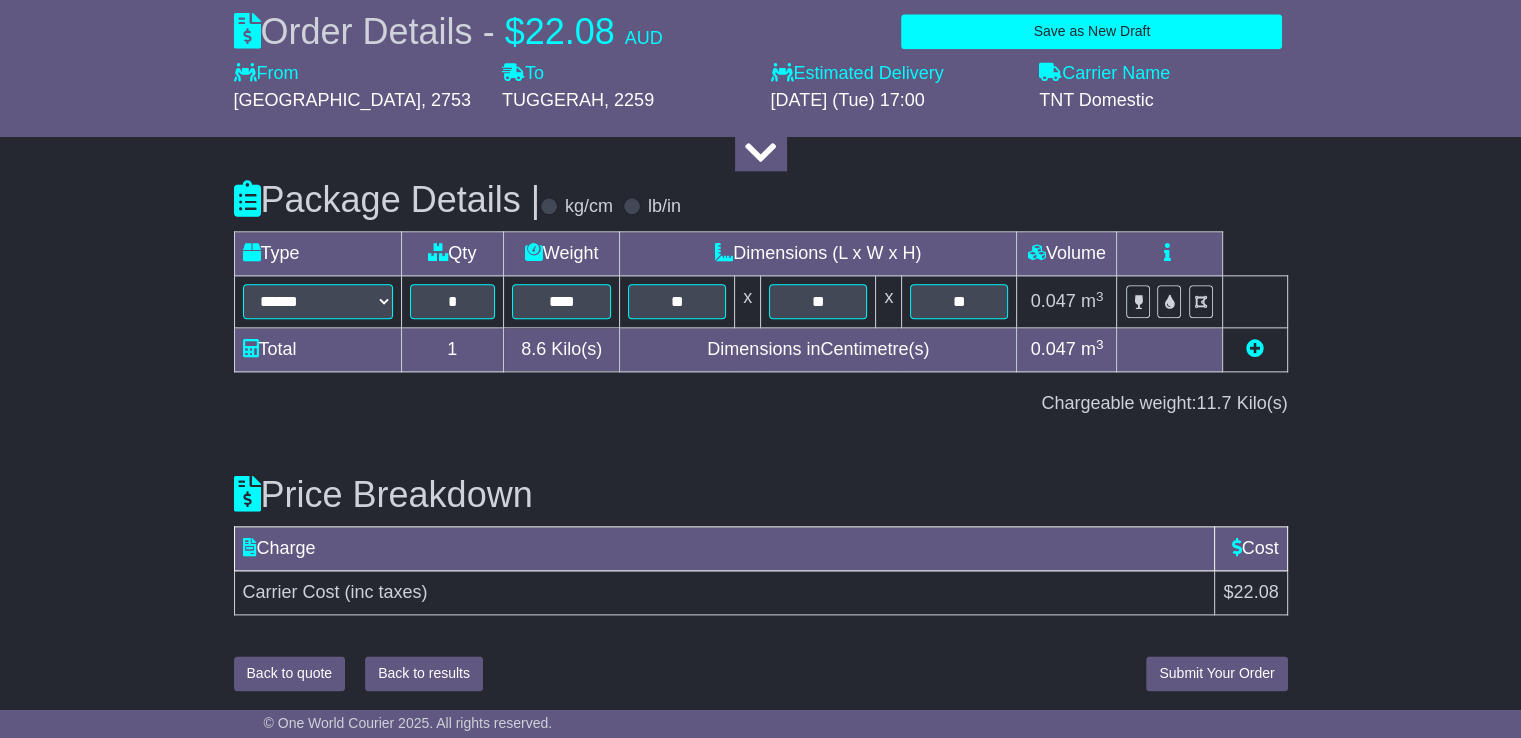 click on "Price Breakdown
Charge
Cost
Carrier Cost
(inc taxes)
$22.08" at bounding box center (761, 541) 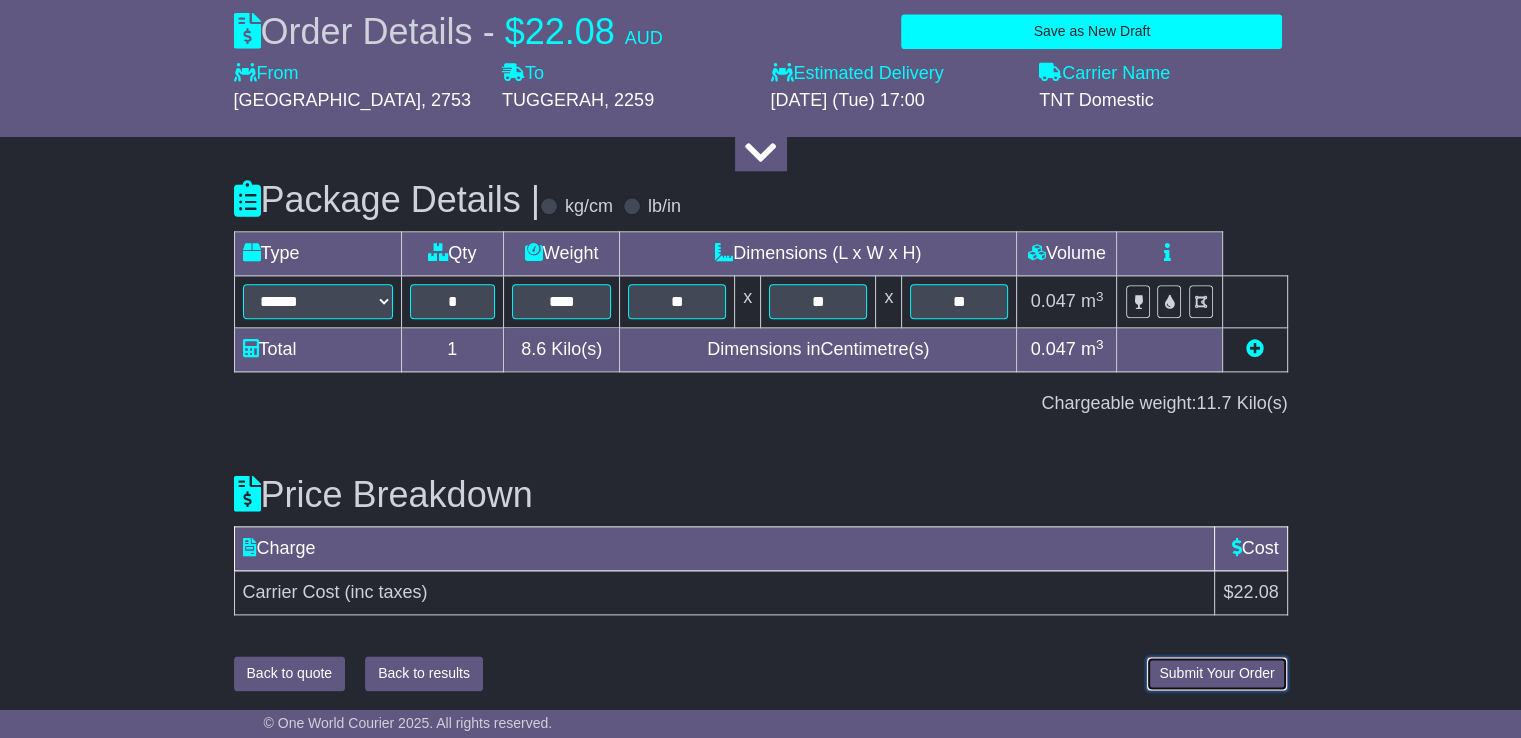 click on "Submit Your Order" at bounding box center [1216, 673] 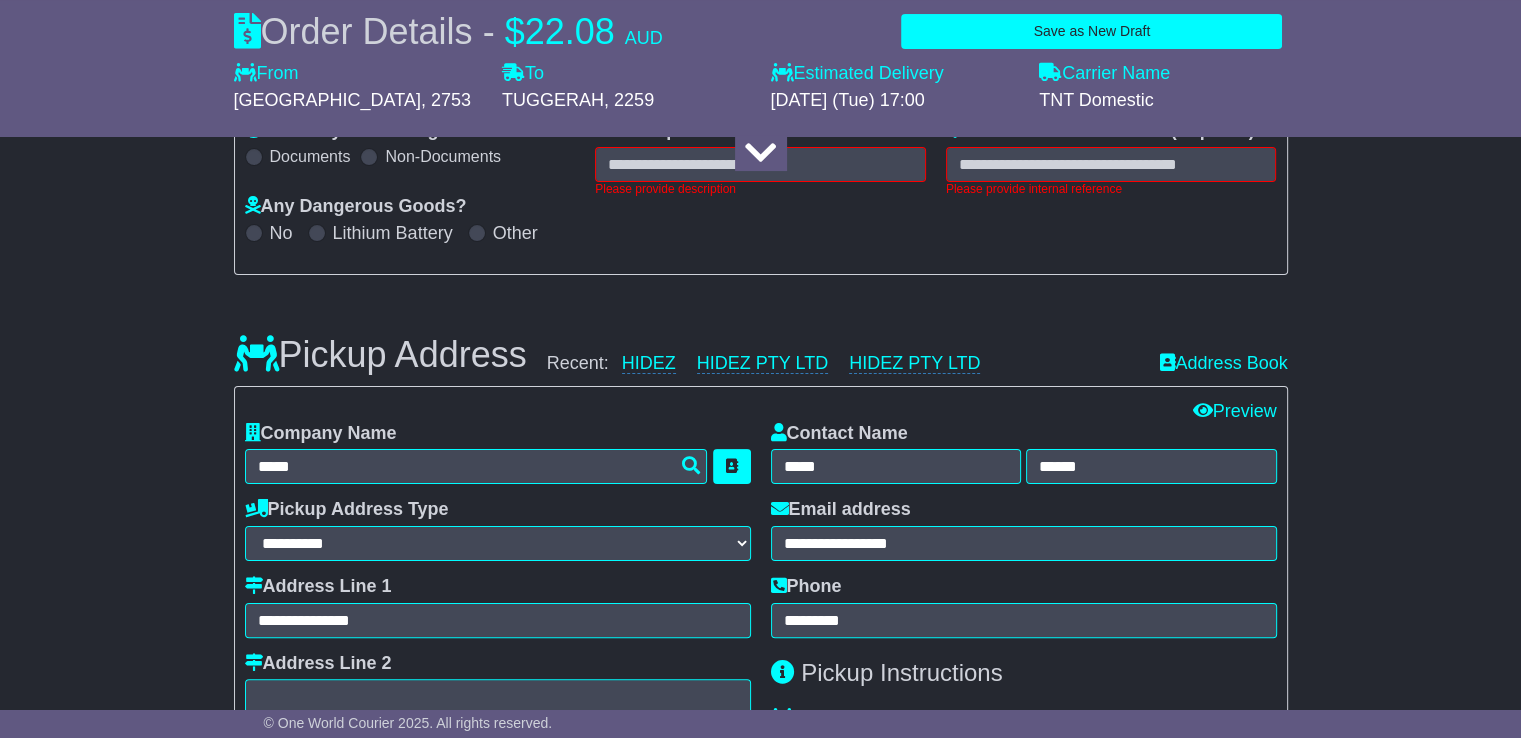 scroll, scrollTop: 292, scrollLeft: 0, axis: vertical 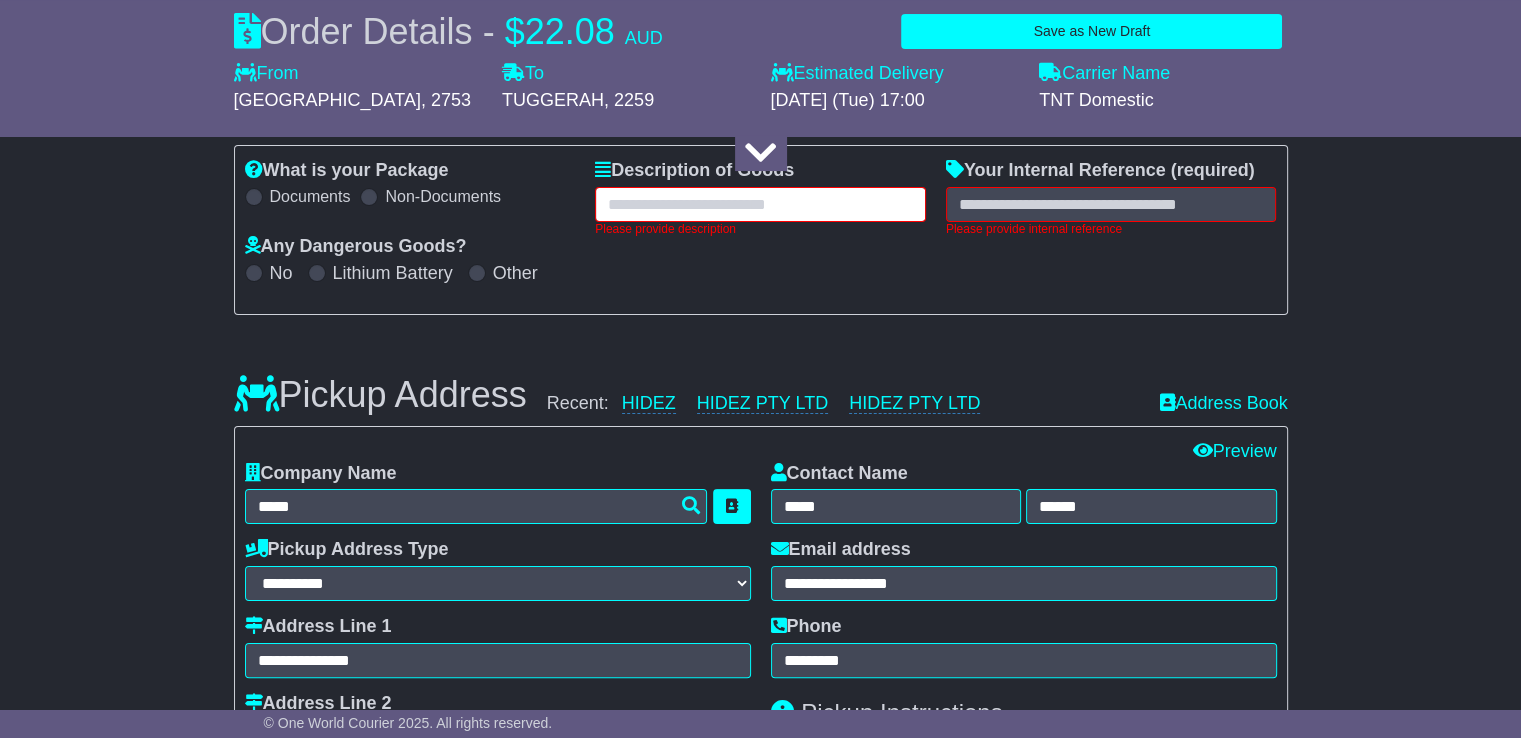 click at bounding box center (760, 204) 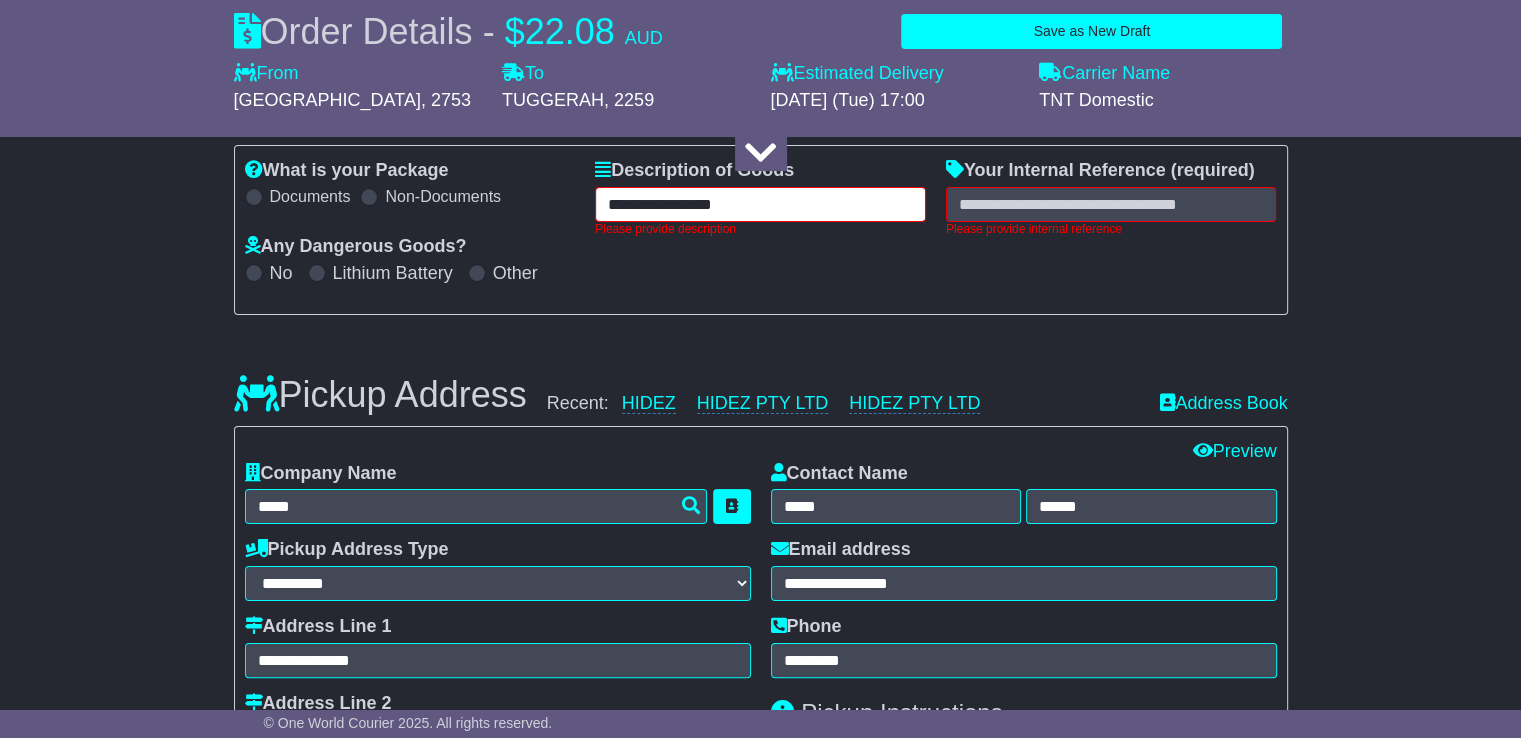 type on "**********" 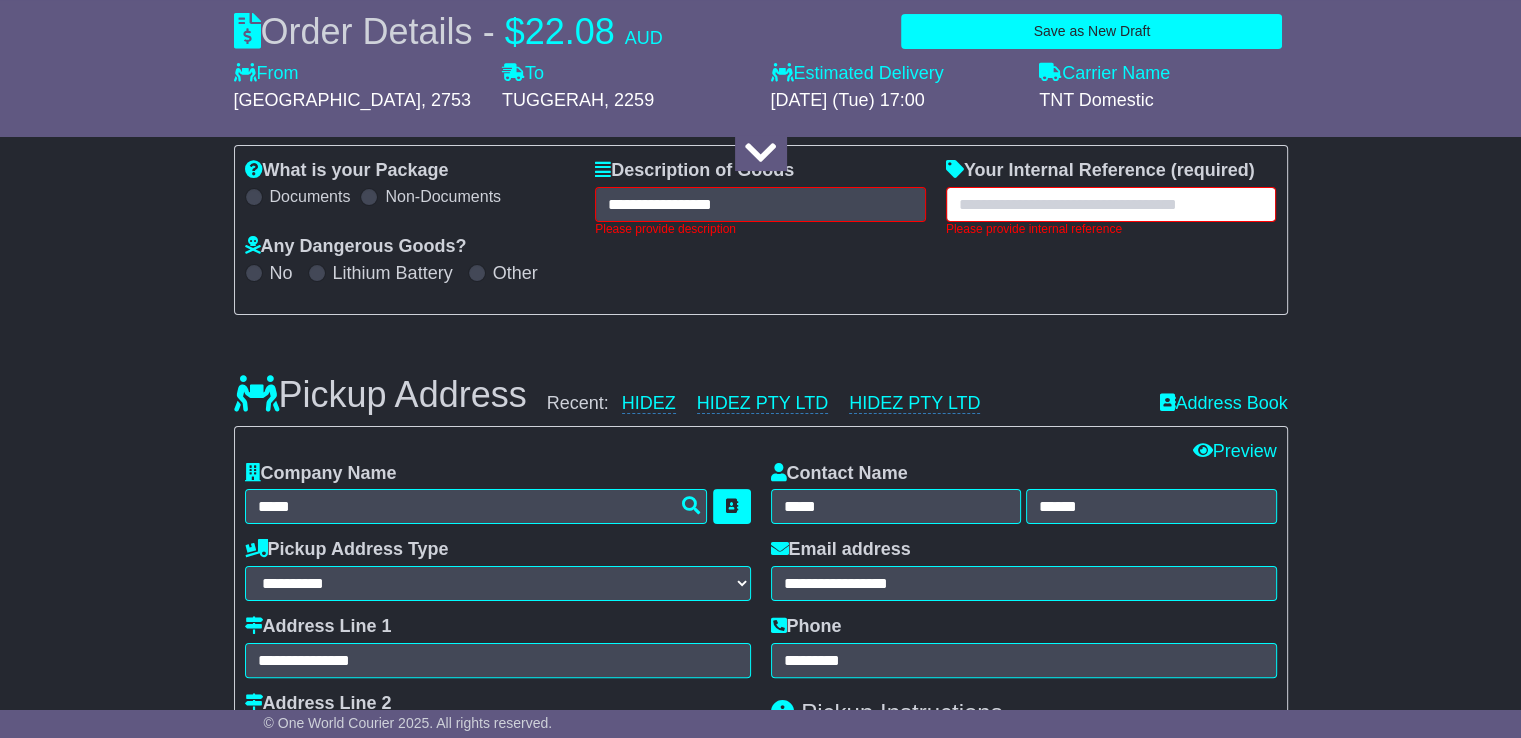 click at bounding box center (1111, 204) 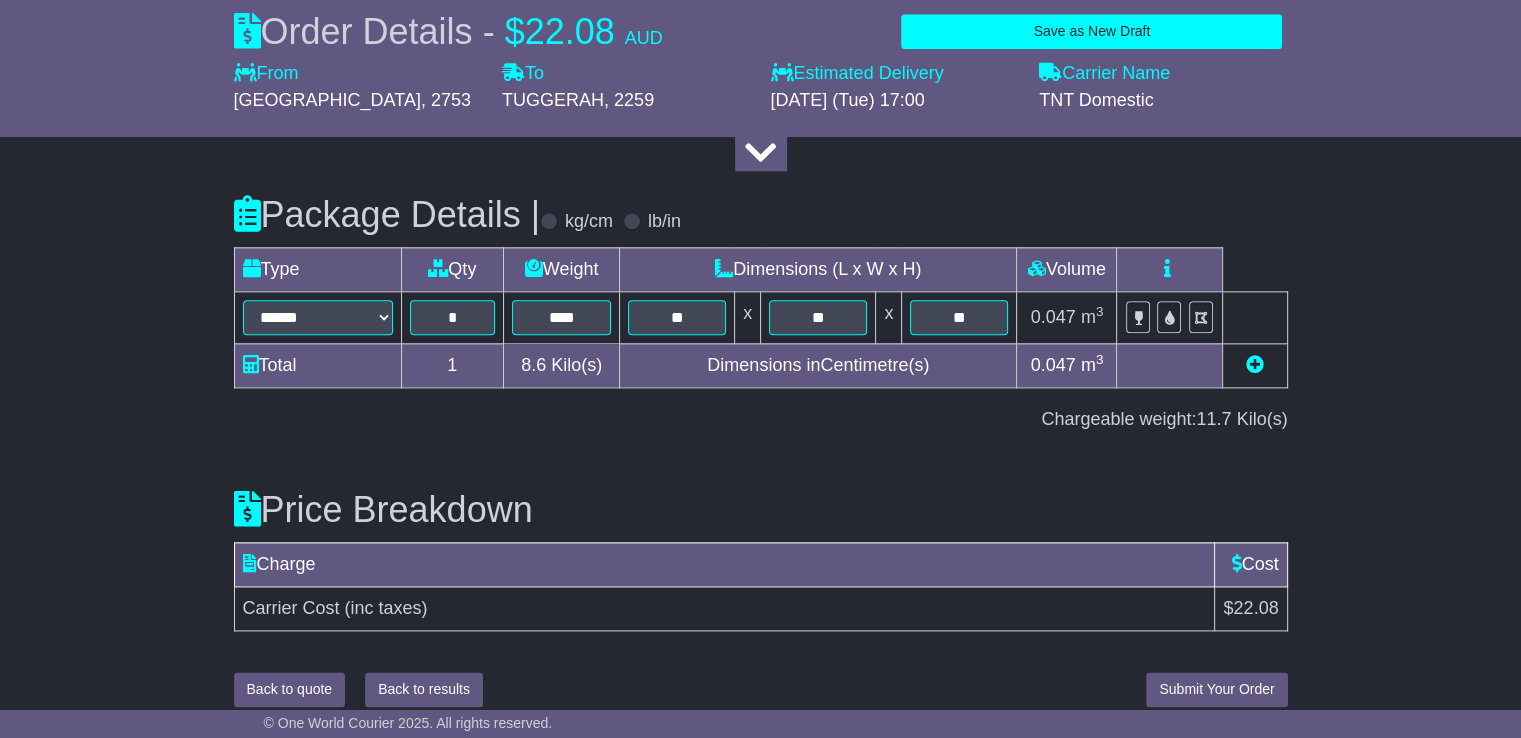 scroll, scrollTop: 2387, scrollLeft: 0, axis: vertical 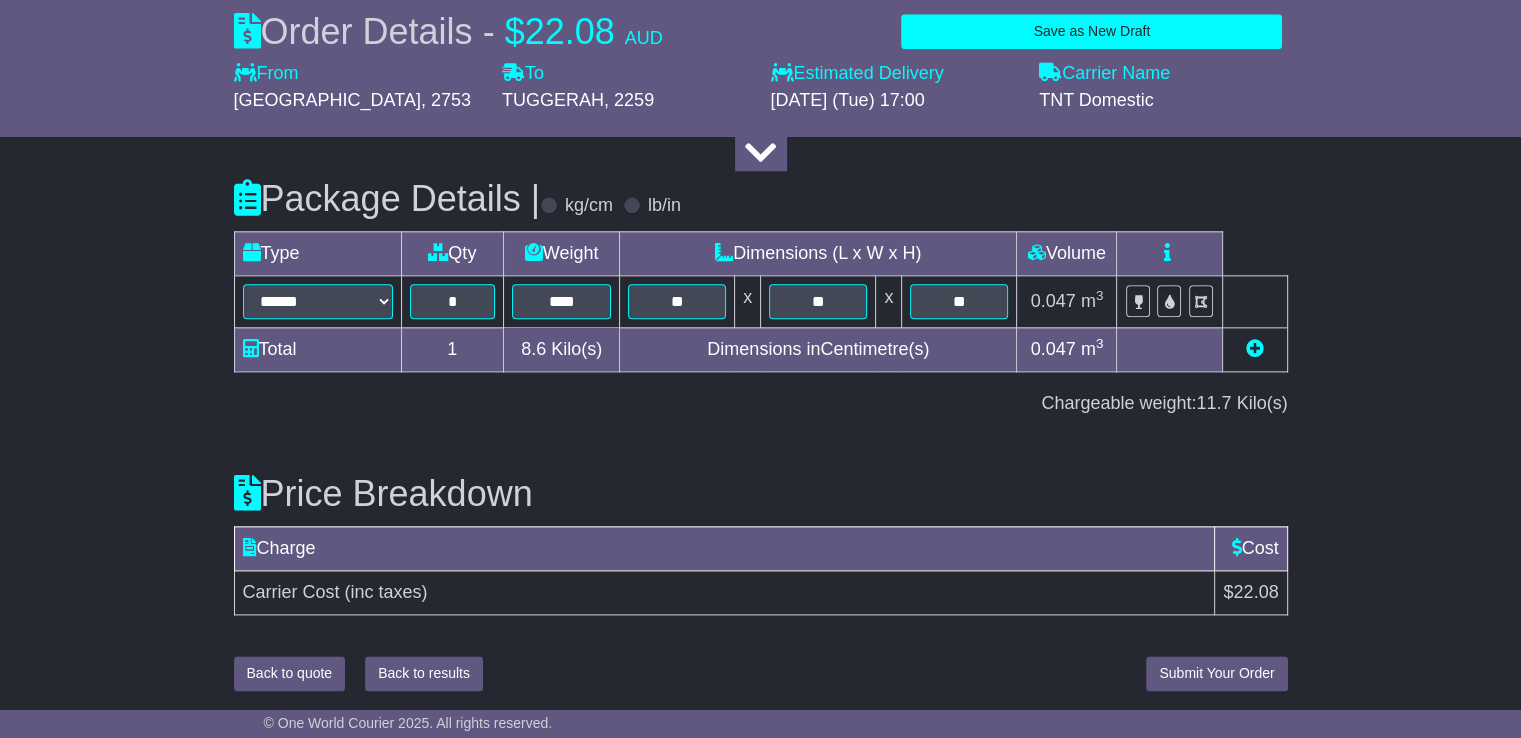 type on "******" 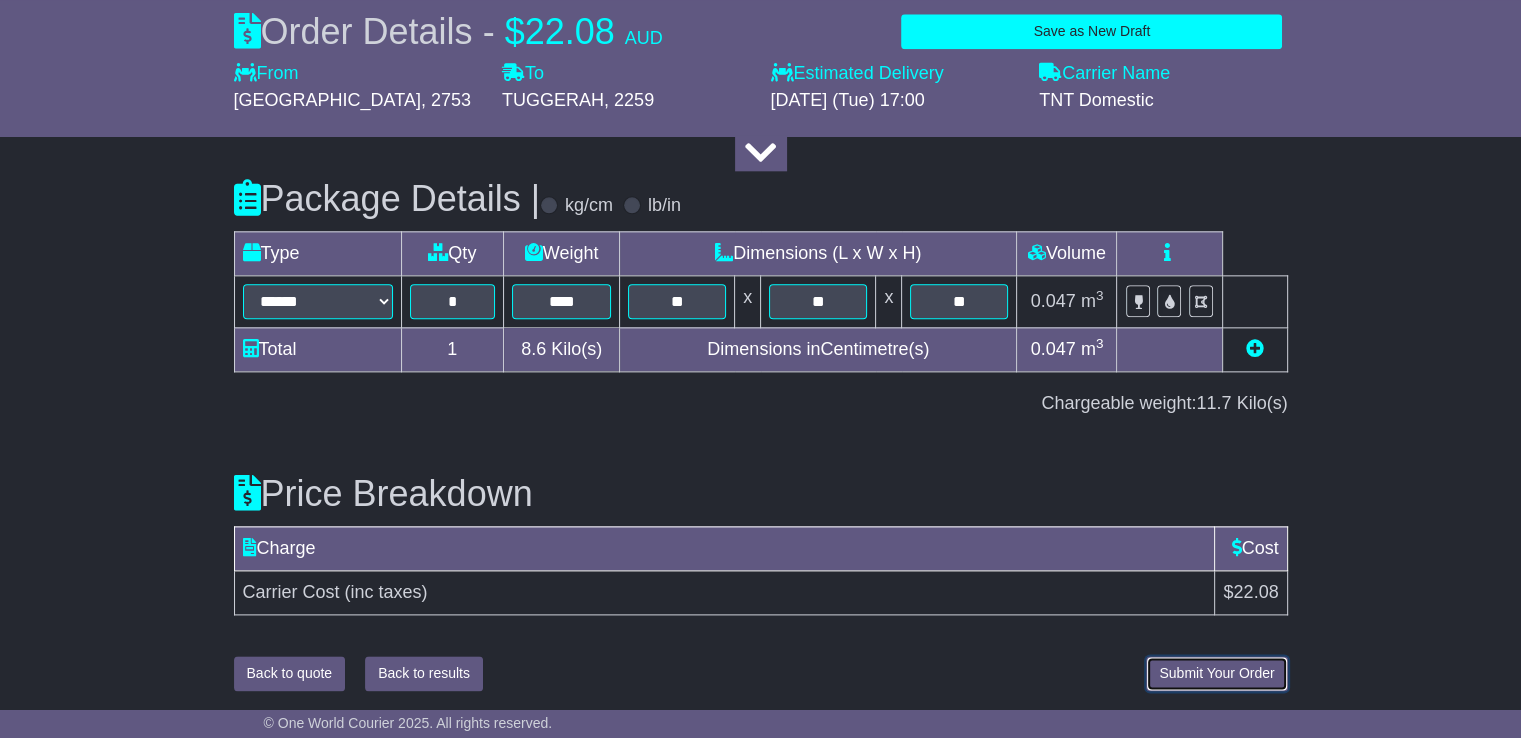 click on "Submit Your Order" at bounding box center [1216, 673] 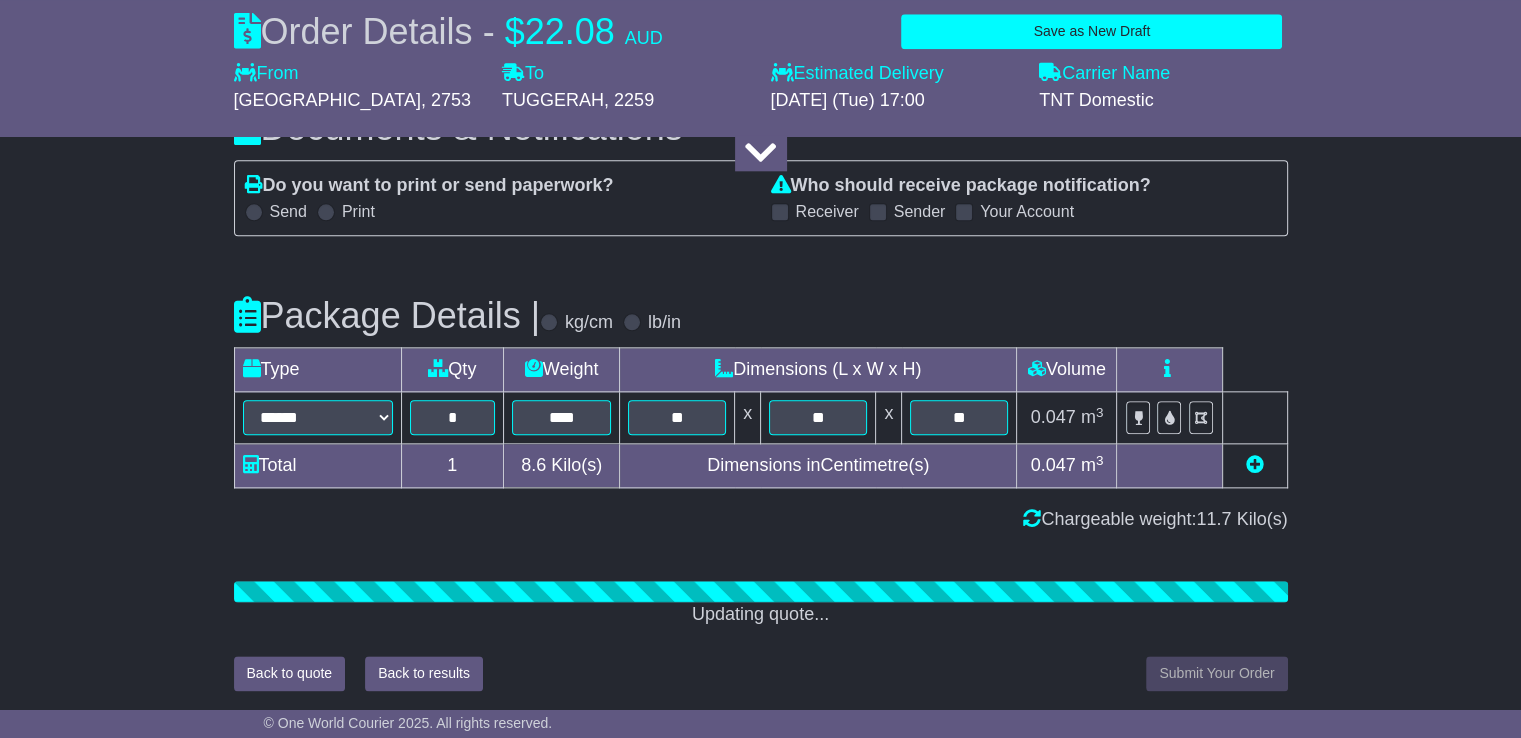scroll, scrollTop: 2372, scrollLeft: 0, axis: vertical 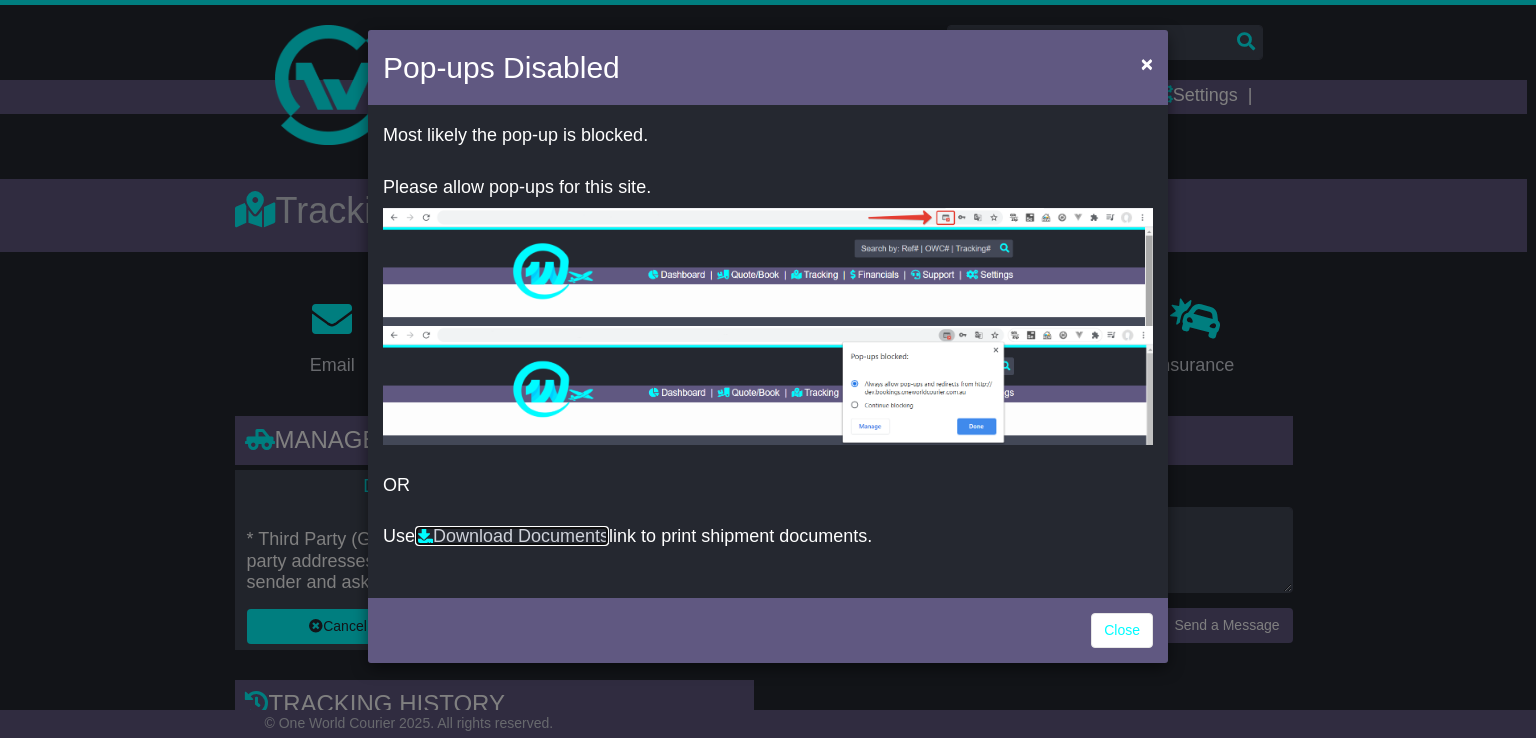 click on "Download Documents" at bounding box center (512, 536) 